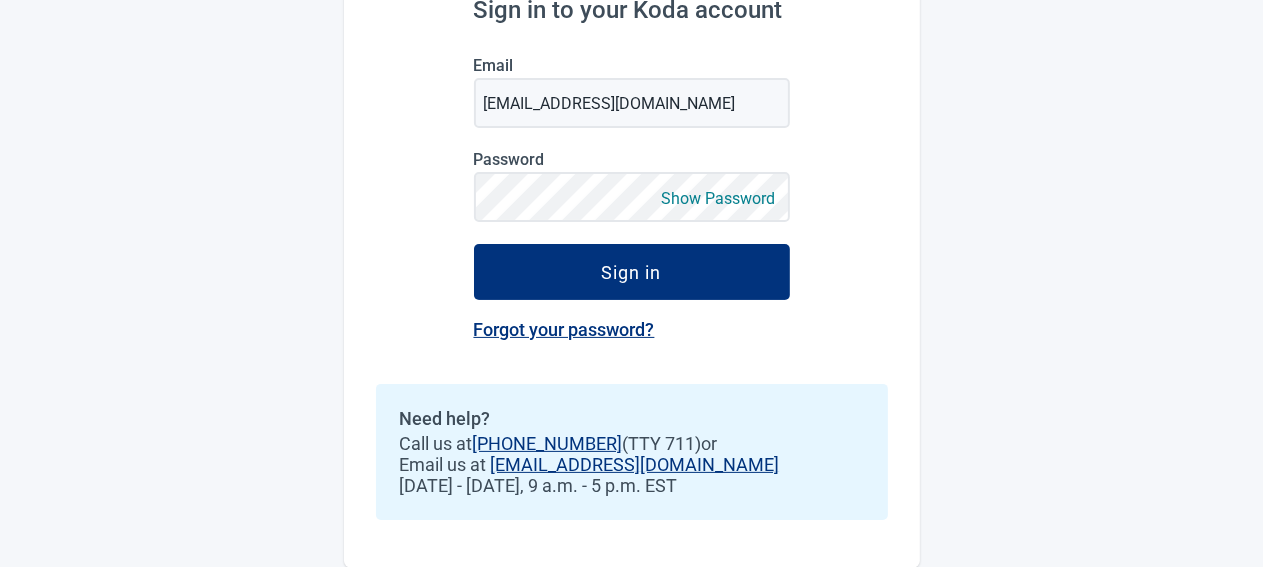 scroll, scrollTop: 273, scrollLeft: 0, axis: vertical 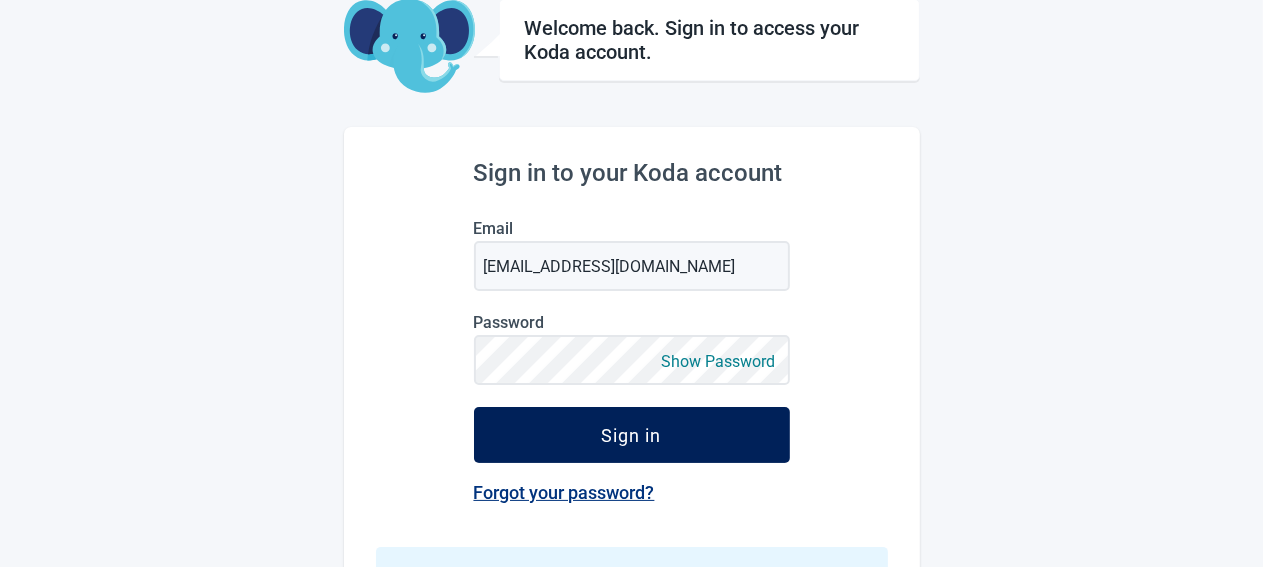 click on "Sign in" at bounding box center [632, 435] 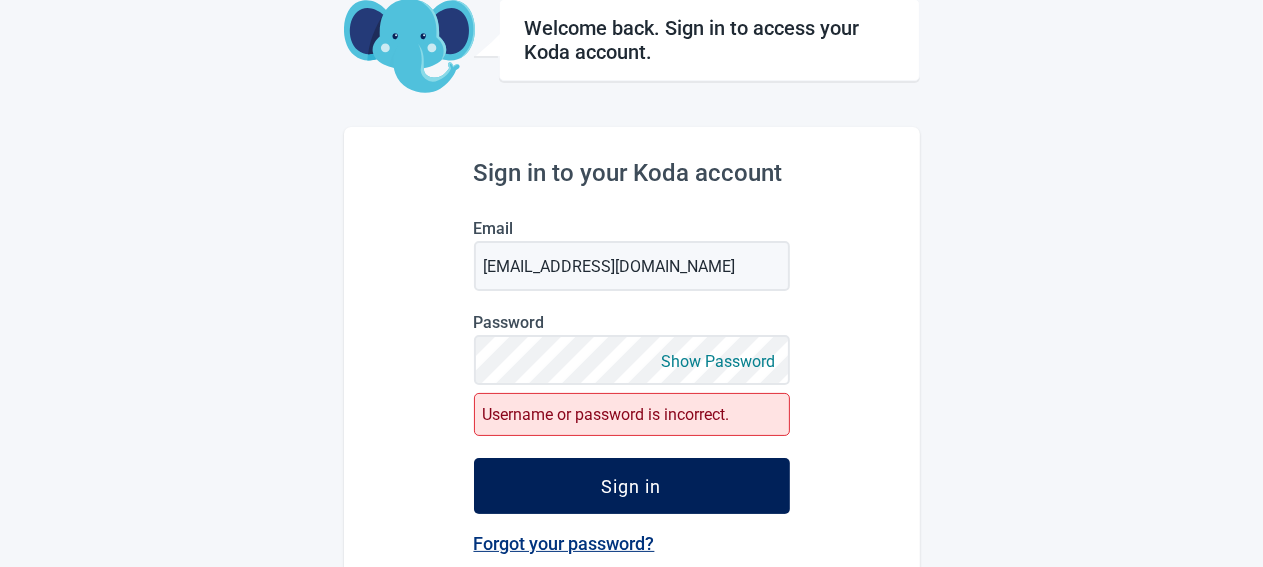 click on "Sign in" at bounding box center [632, 486] 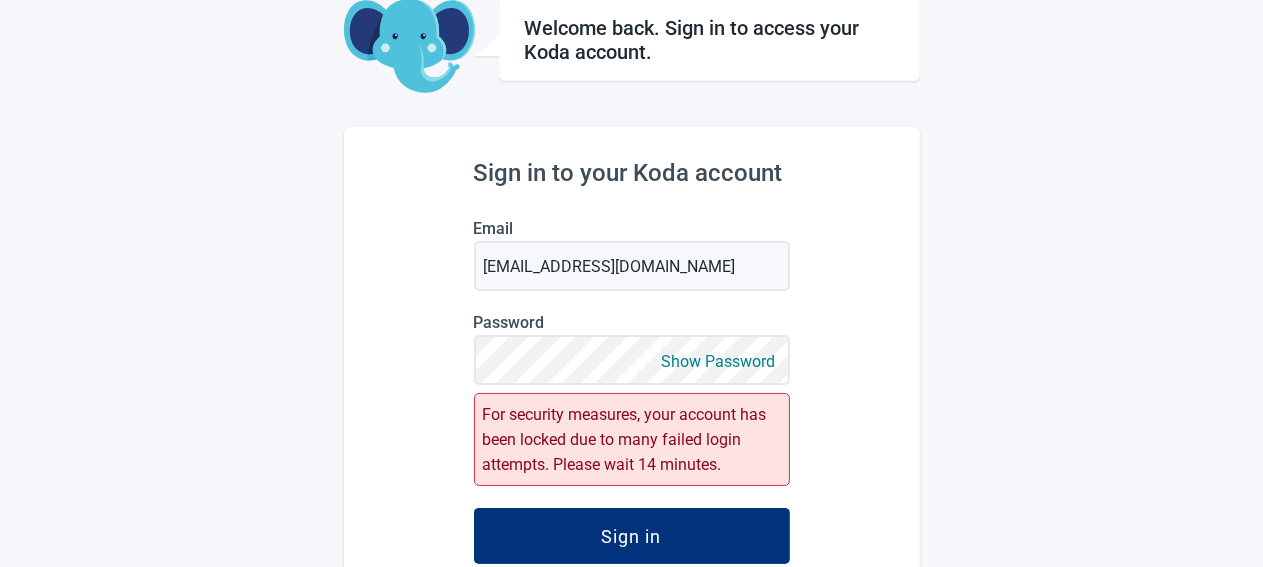 click on "Show   Password" at bounding box center (719, 361) 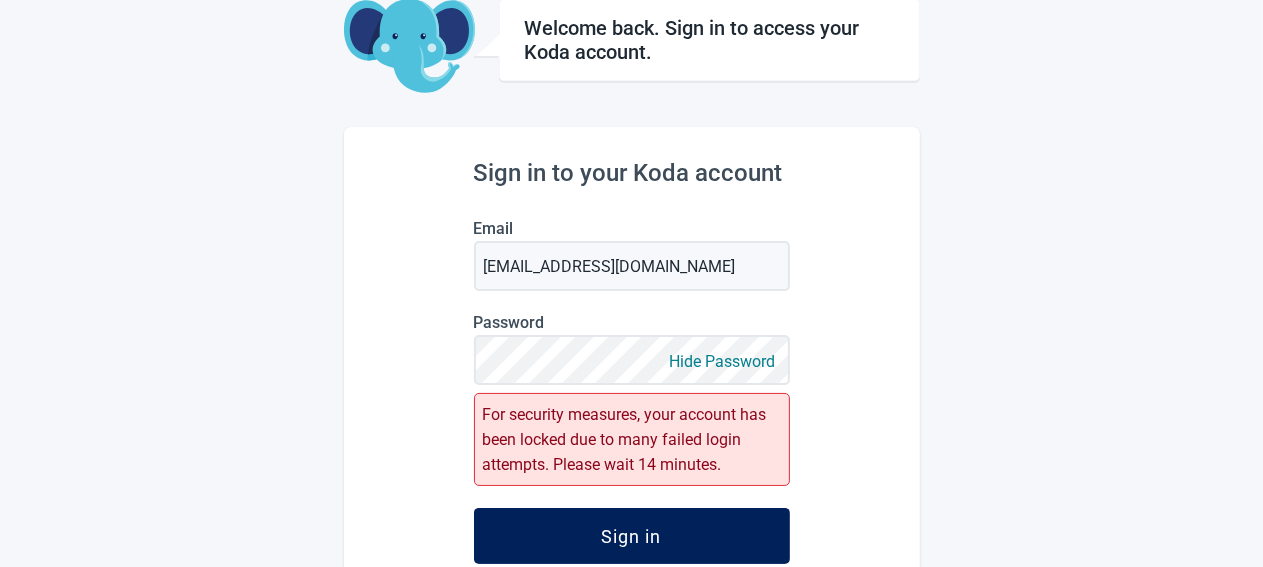click on "Sign in" at bounding box center [632, 536] 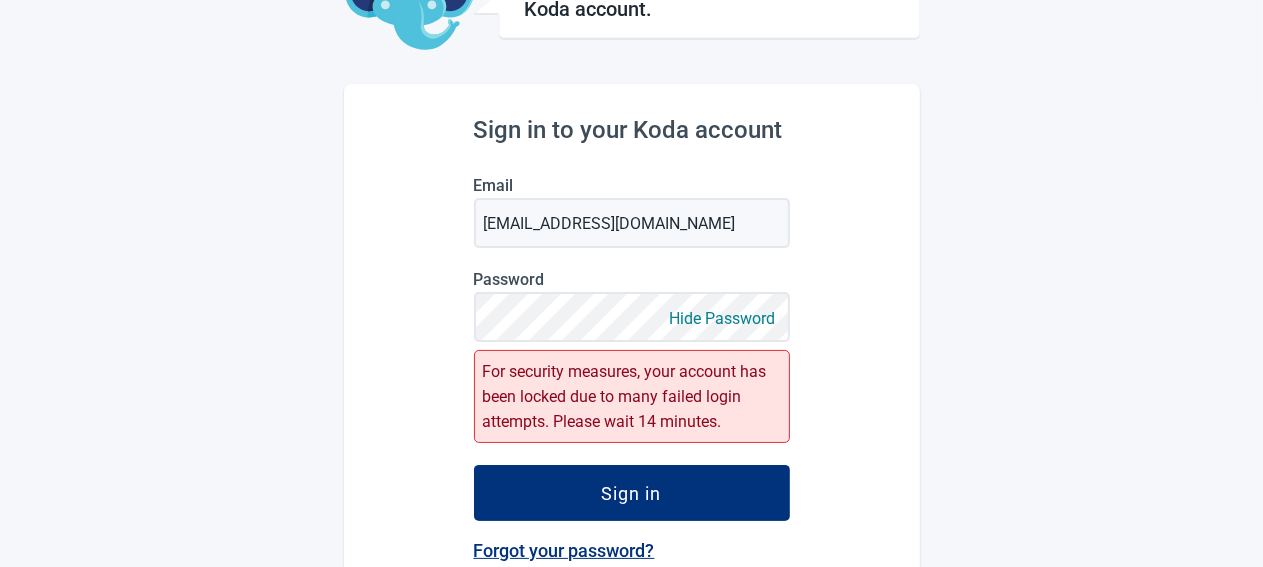 scroll, scrollTop: 0, scrollLeft: 0, axis: both 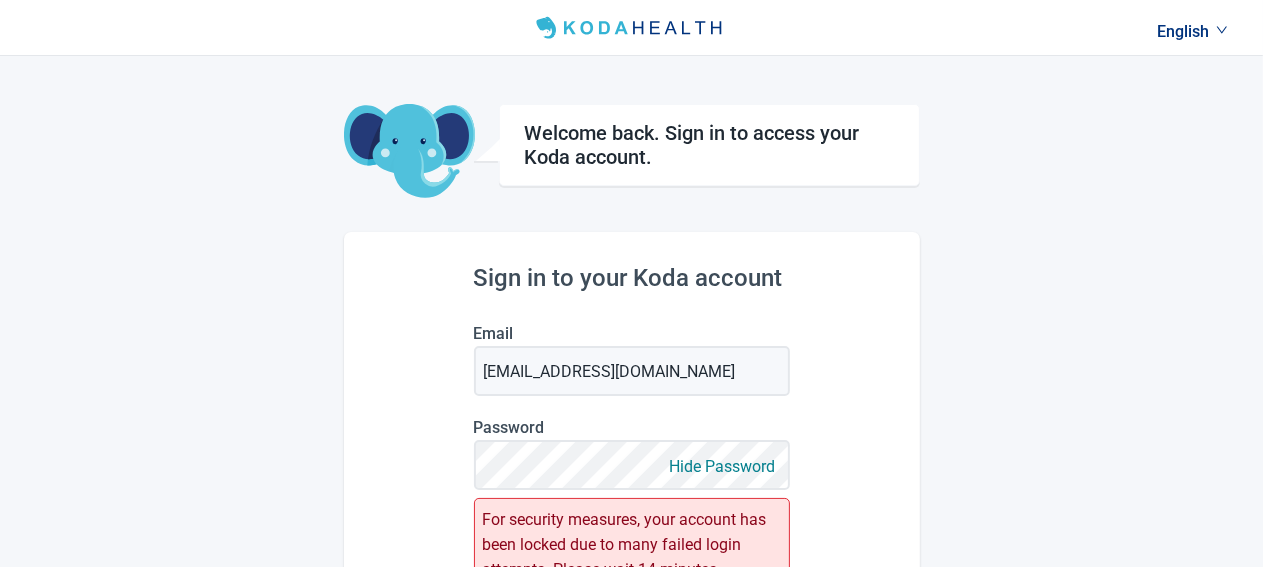 drag, startPoint x: 1020, startPoint y: 280, endPoint x: 933, endPoint y: 309, distance: 91.706055 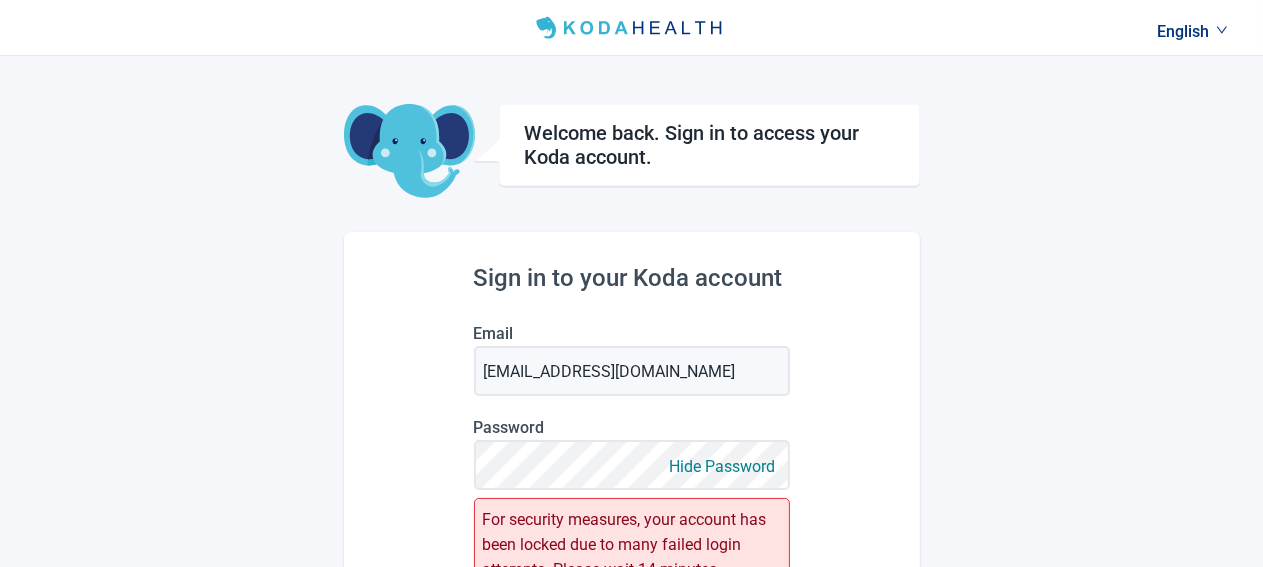 click on "Sign in to your Koda account Email [EMAIL_ADDRESS][DOMAIN_NAME] Password Hide   Password For security measures, your account has been locked due to many failed login attempts. Please wait 14 minutes. Sign in Forgot your password? Need help? Call us at  [PHONE_NUMBER]  (TTY 711)  or Email us at   [EMAIL_ADDRESS][DOMAIN_NAME] [DATE] - [DATE], 9 a.m. - 5 p.m. EST" at bounding box center [632, 585] 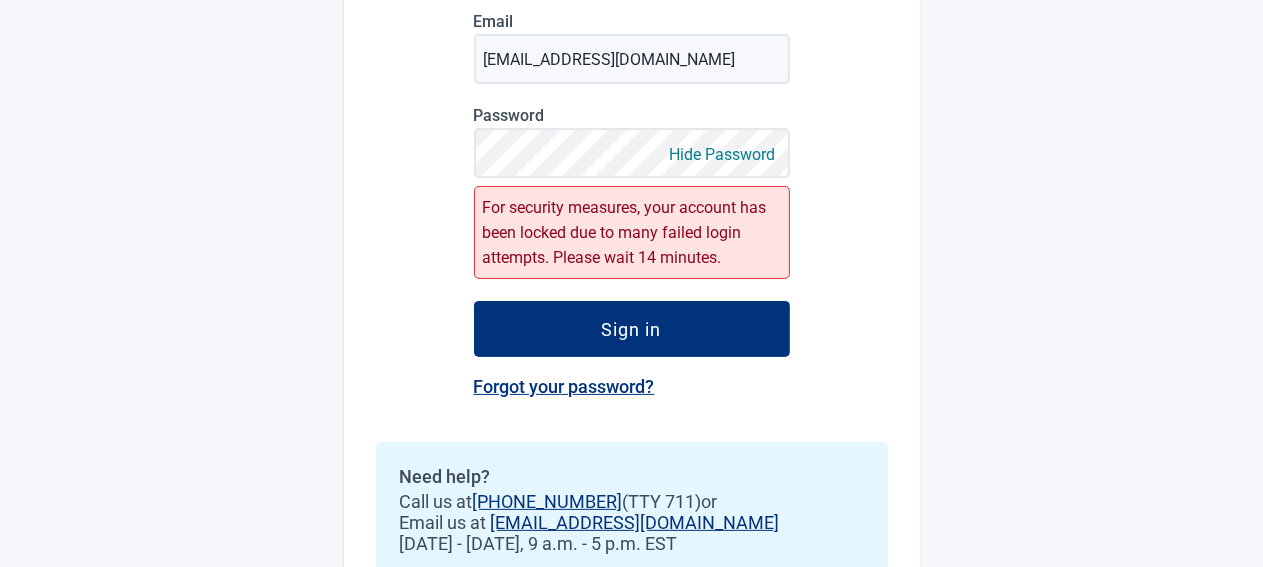 scroll, scrollTop: 316, scrollLeft: 0, axis: vertical 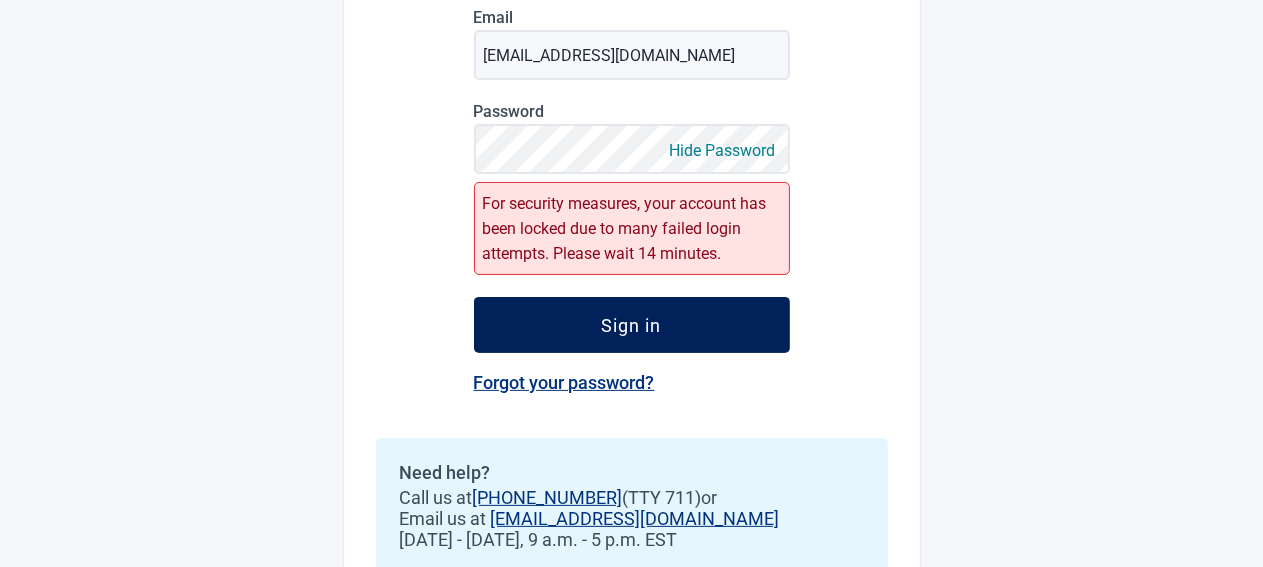 click on "Sign in" at bounding box center (632, 325) 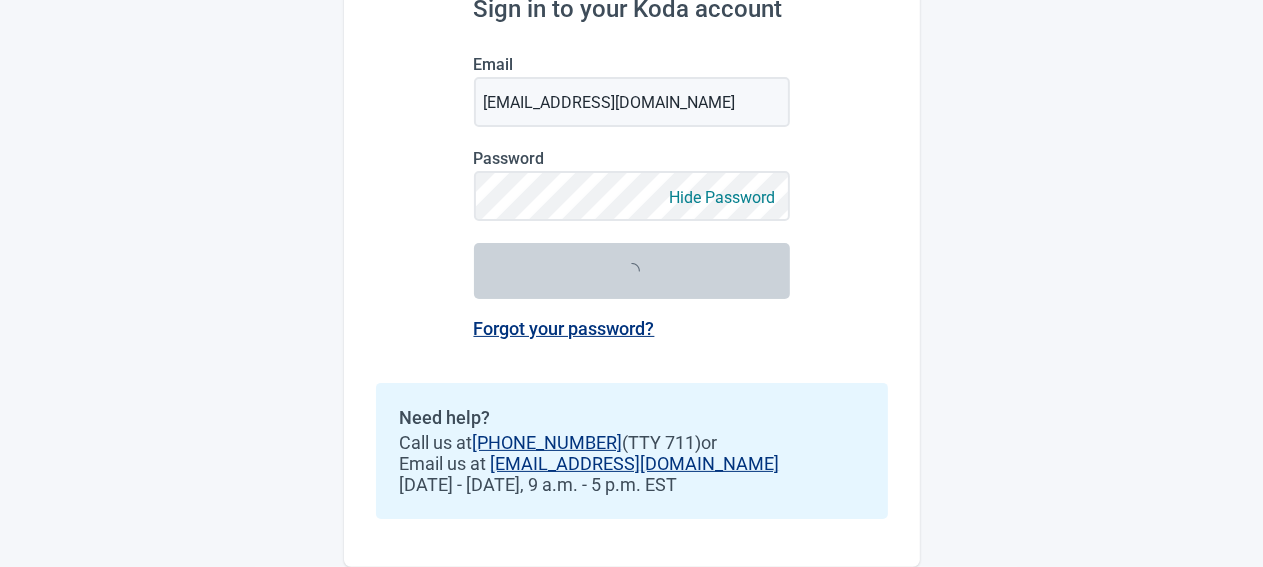 scroll, scrollTop: 273, scrollLeft: 0, axis: vertical 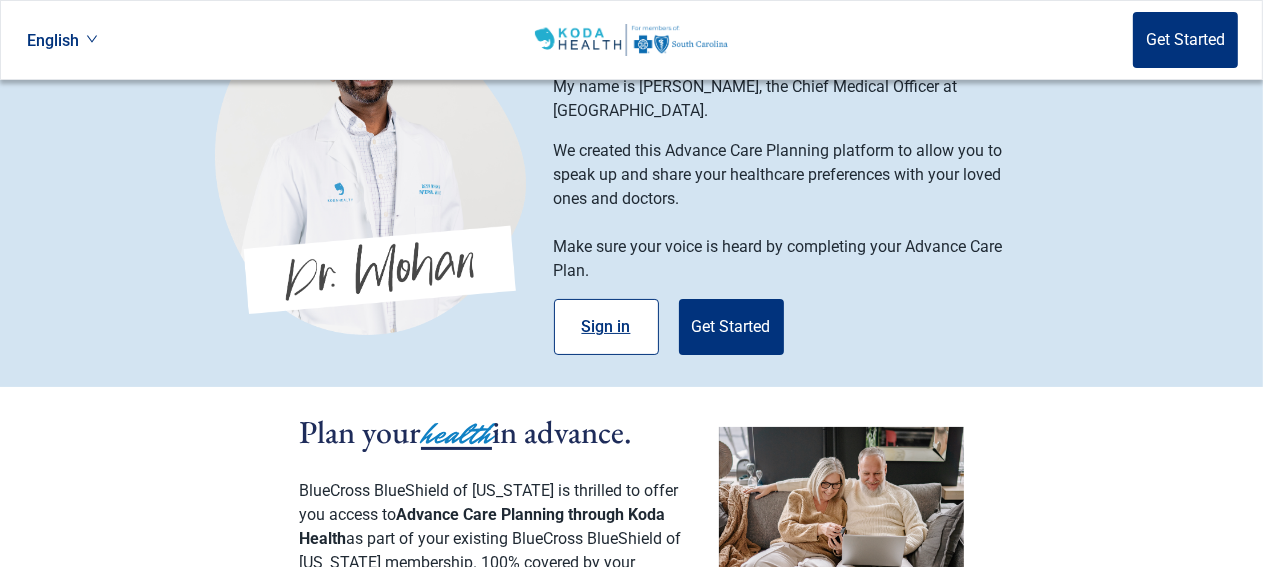 click on "Sign in" at bounding box center (606, 327) 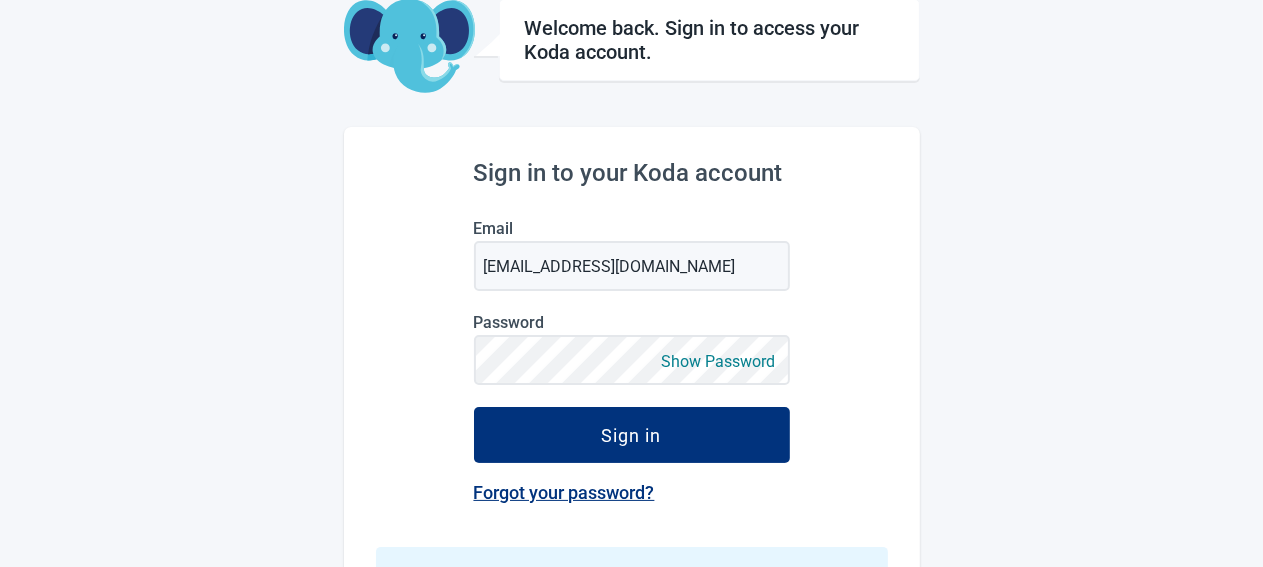 scroll, scrollTop: 129, scrollLeft: 0, axis: vertical 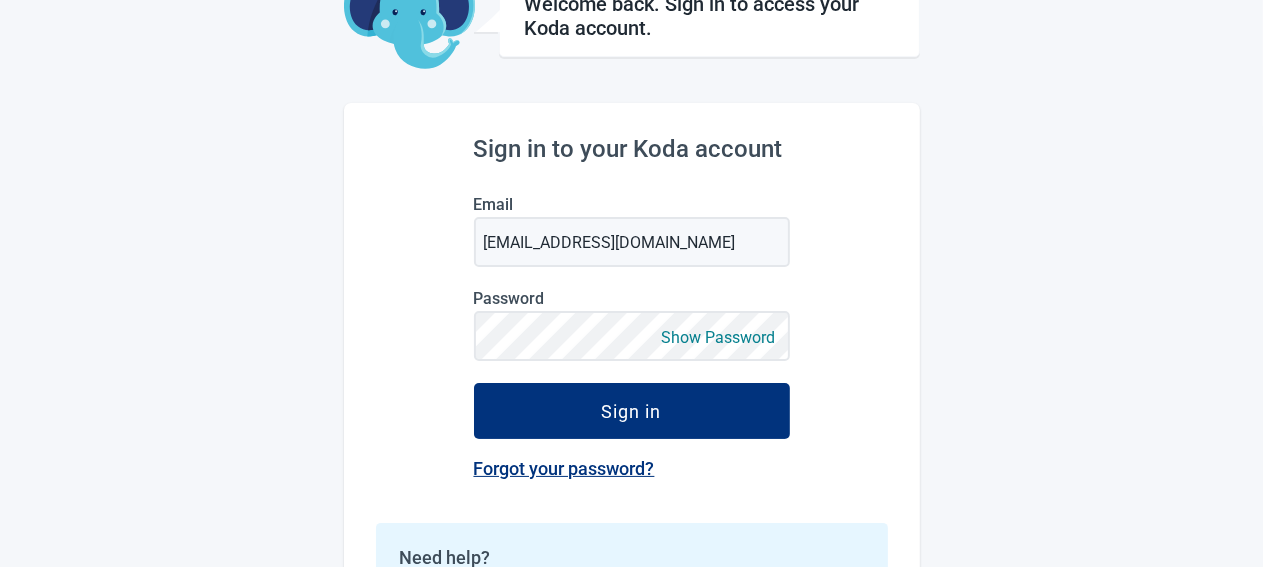 click on "Show   Password" at bounding box center [719, 337] 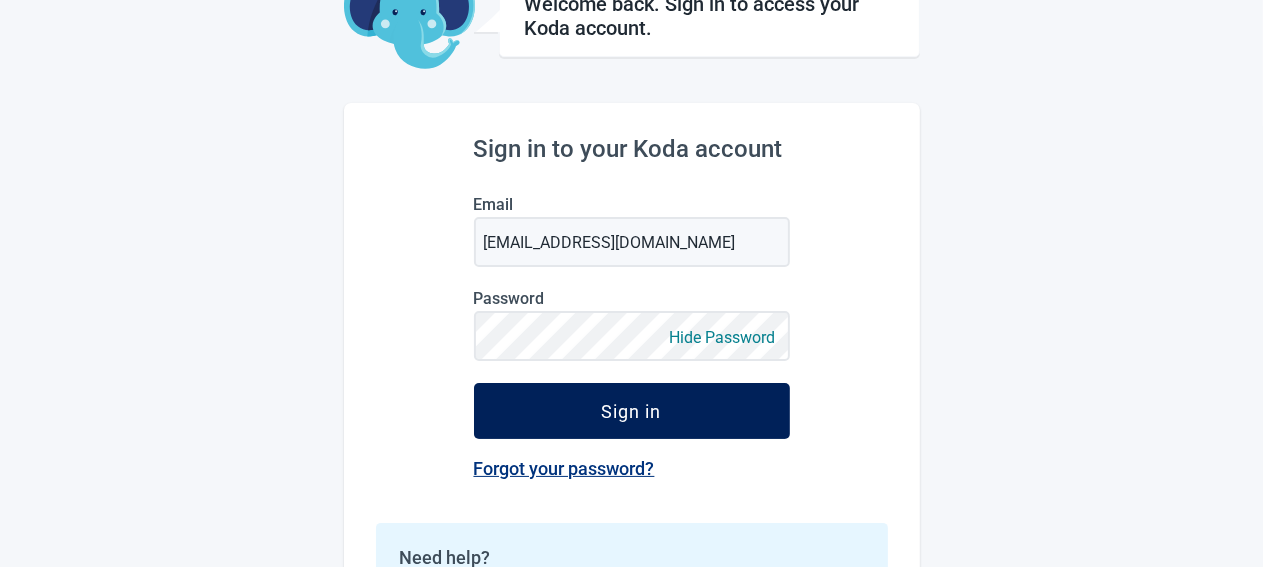 click on "Sign in" at bounding box center (632, 411) 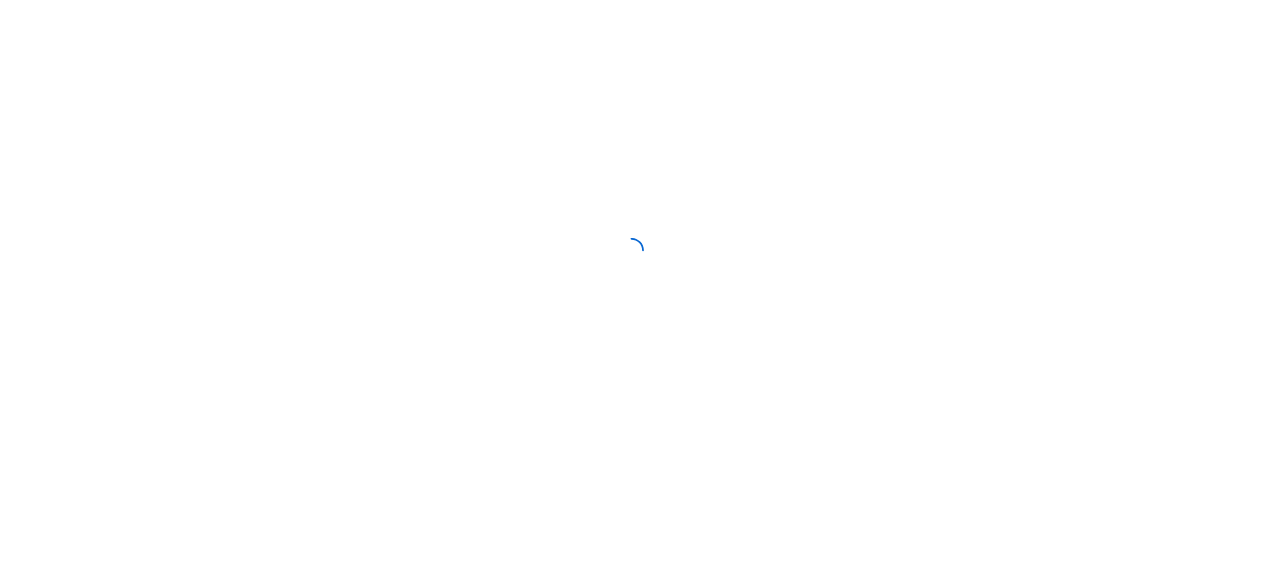 scroll, scrollTop: 0, scrollLeft: 0, axis: both 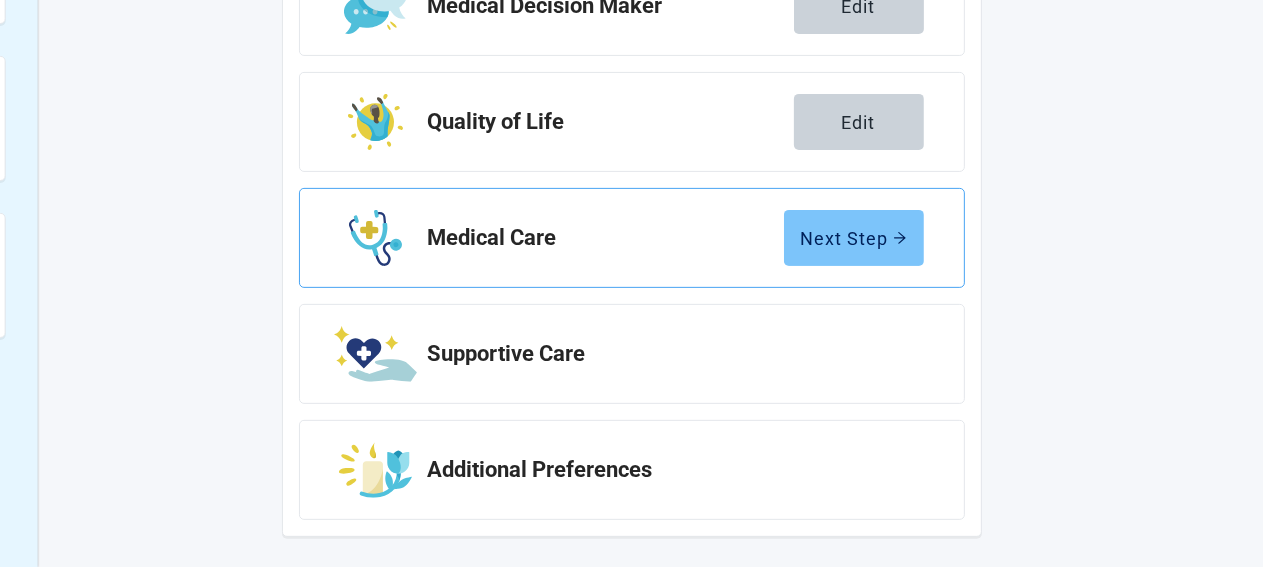 click on "Next Step" at bounding box center [854, 238] 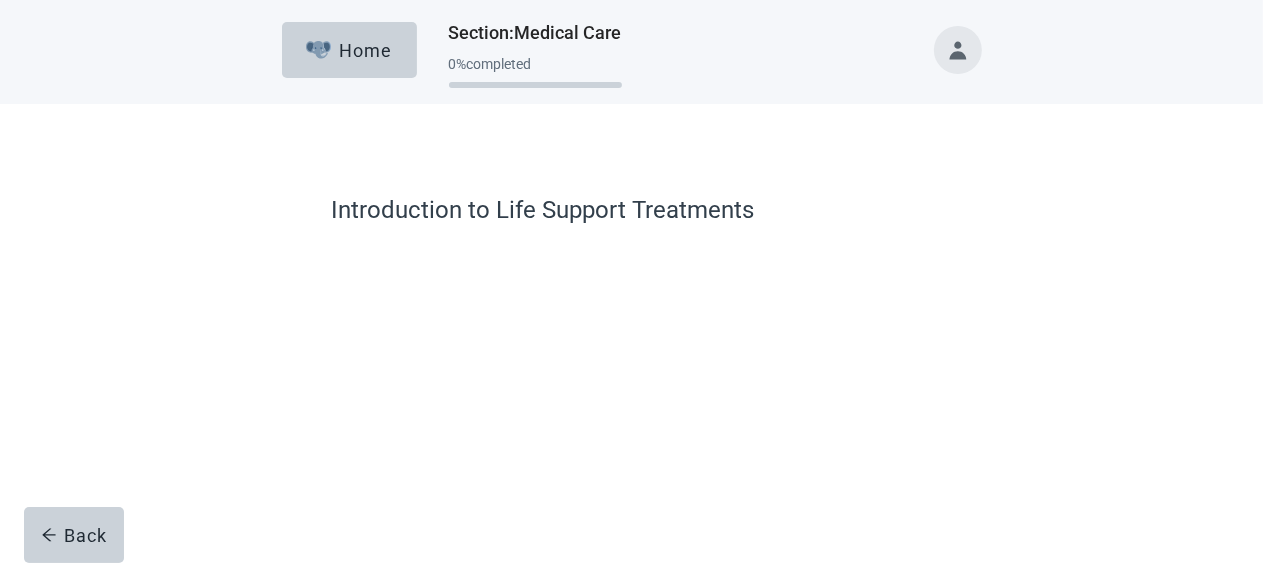 scroll, scrollTop: 204, scrollLeft: 0, axis: vertical 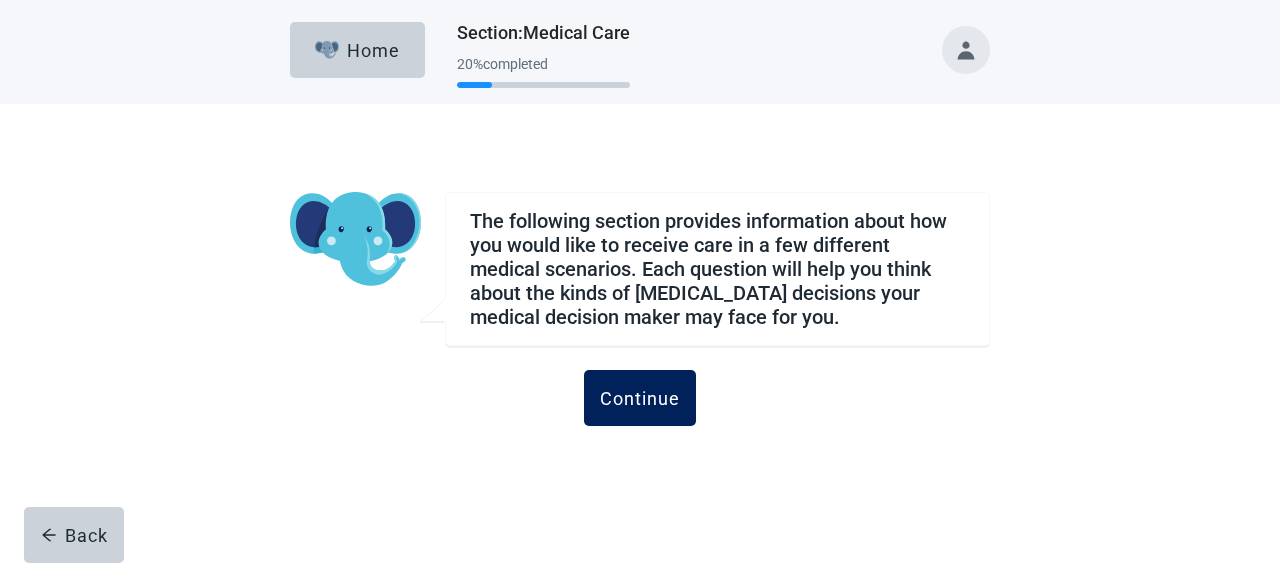 click on "Continue" at bounding box center [640, 398] 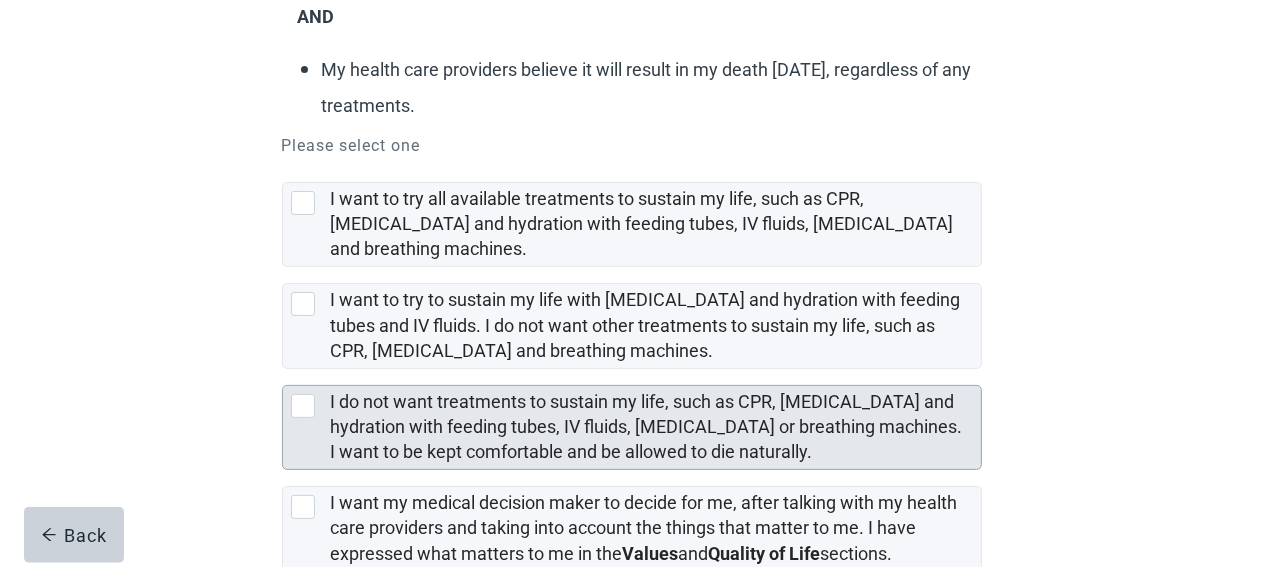 scroll, scrollTop: 422, scrollLeft: 0, axis: vertical 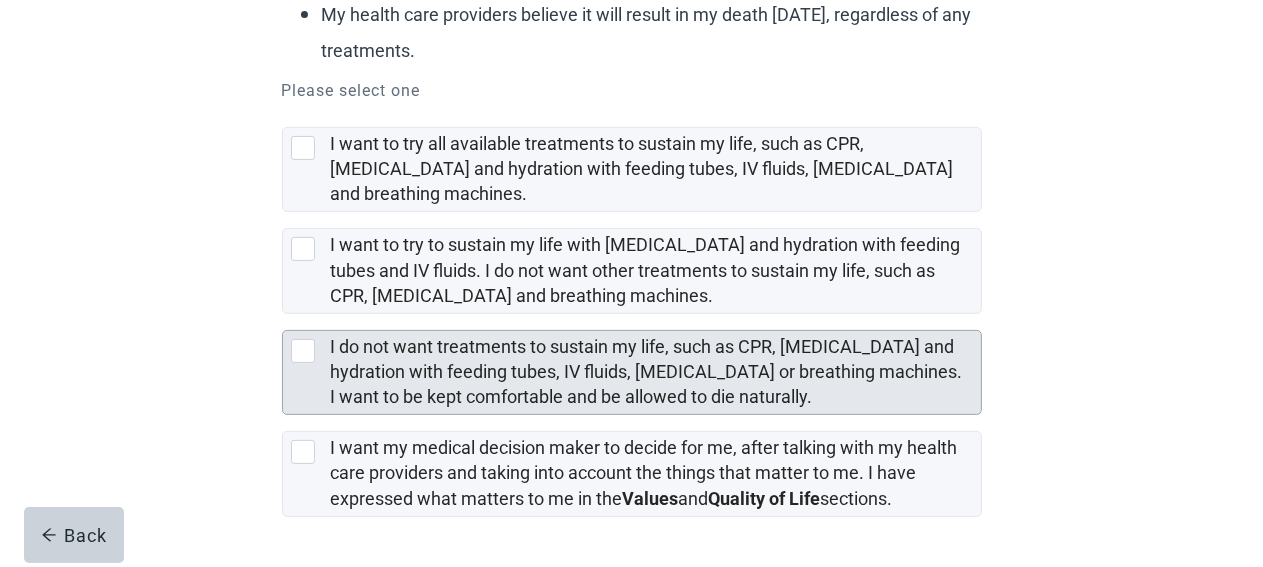 click at bounding box center [303, 351] 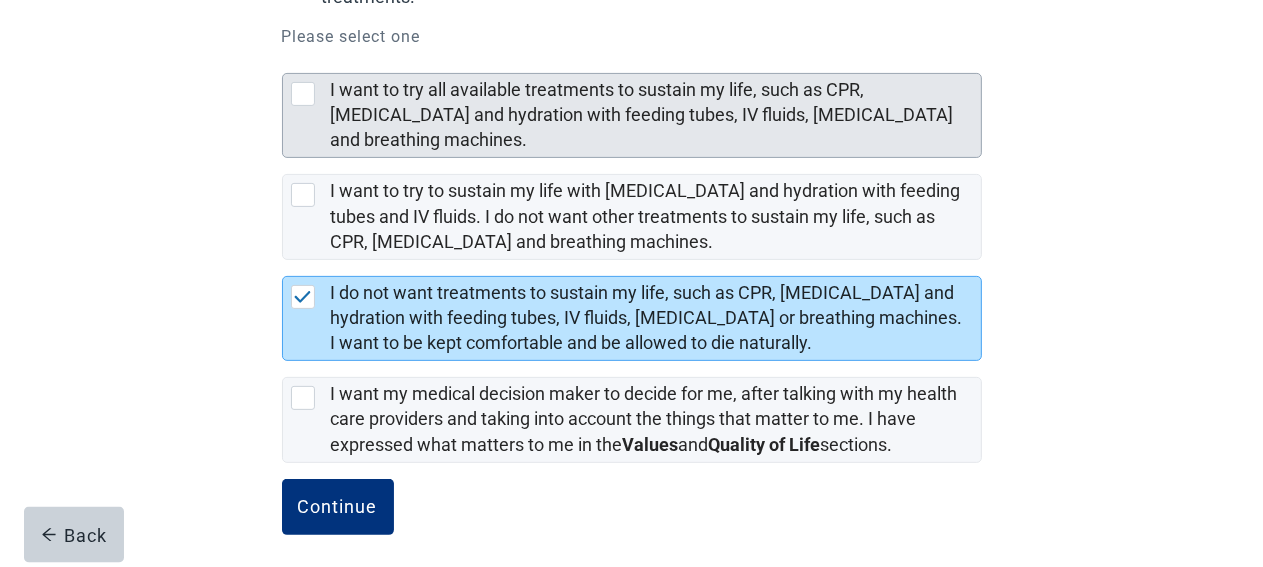 scroll, scrollTop: 482, scrollLeft: 0, axis: vertical 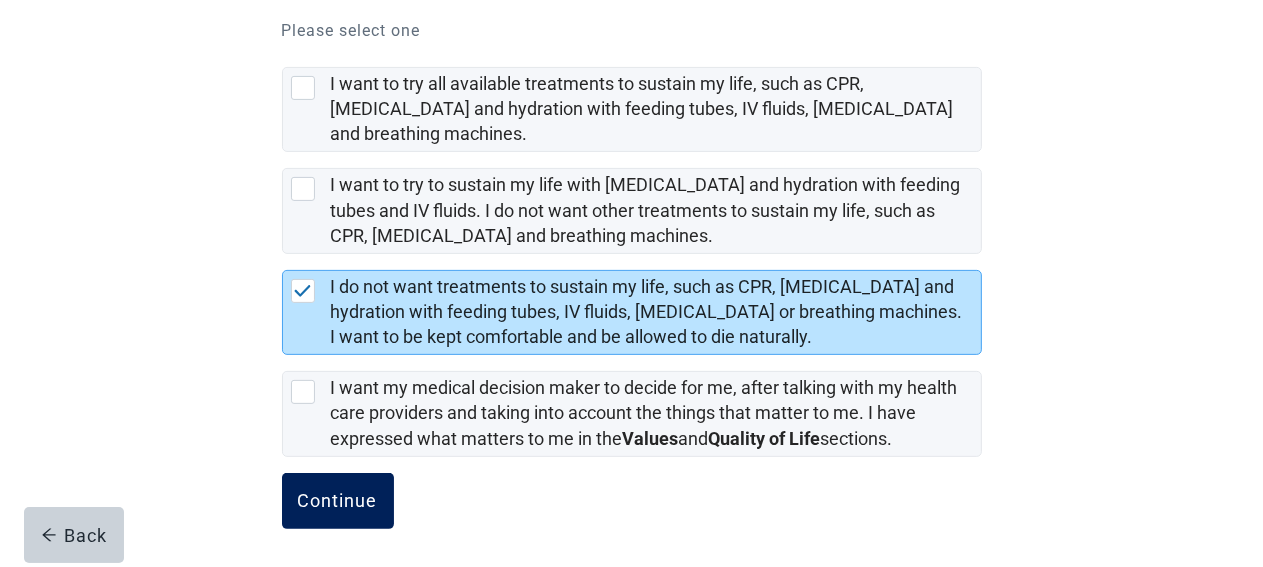 click on "Continue" at bounding box center (338, 501) 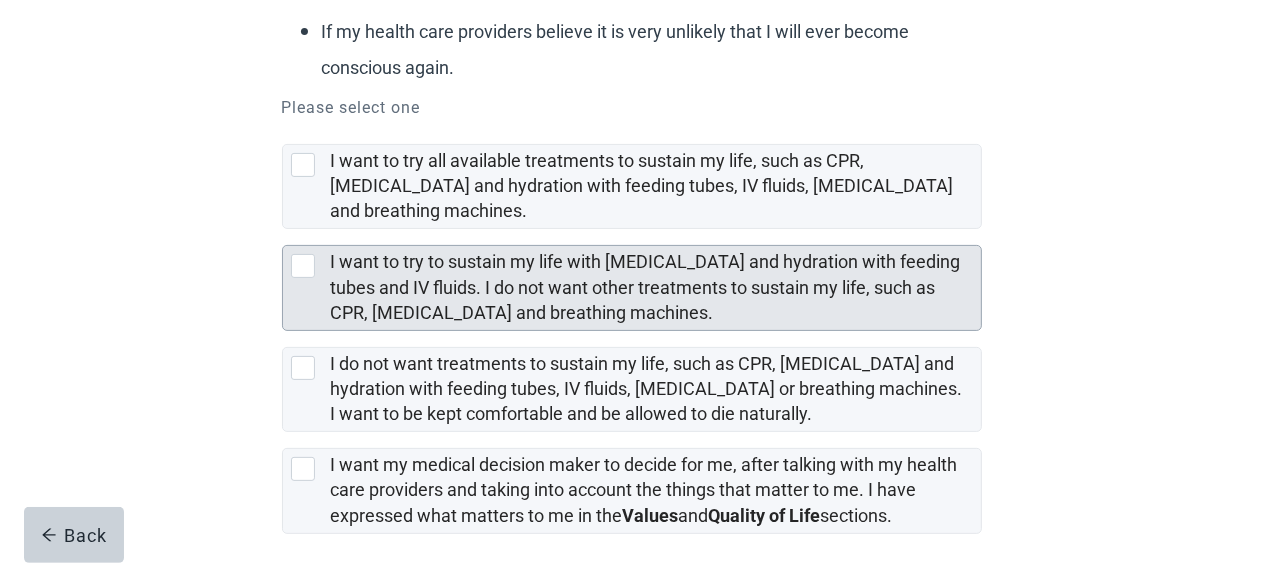 scroll, scrollTop: 422, scrollLeft: 0, axis: vertical 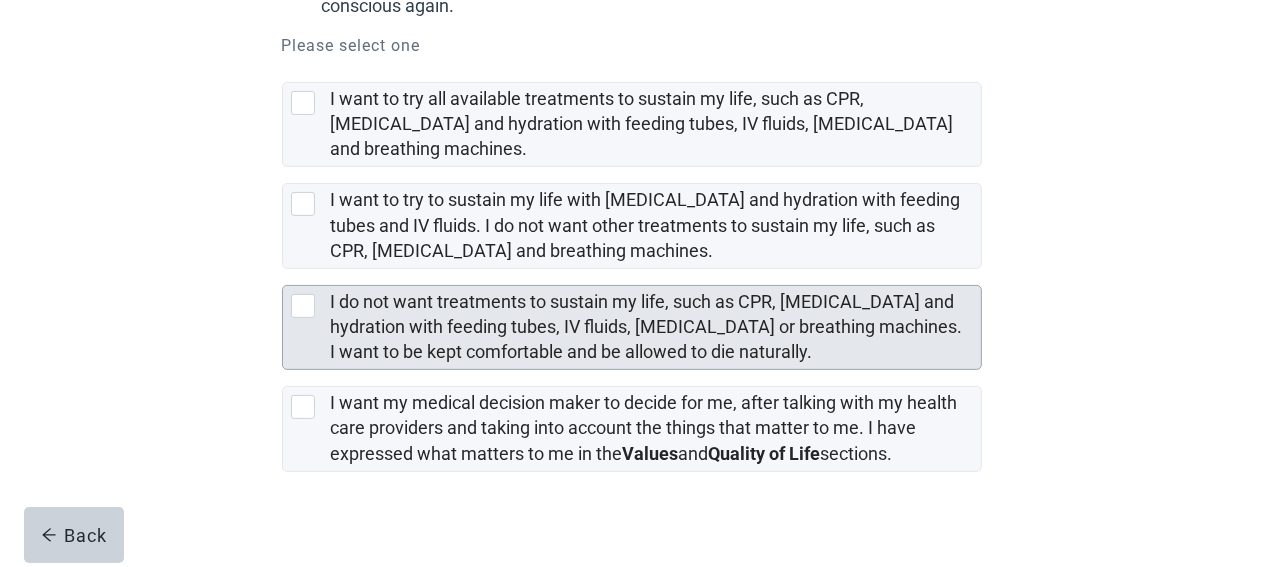 click at bounding box center [303, 306] 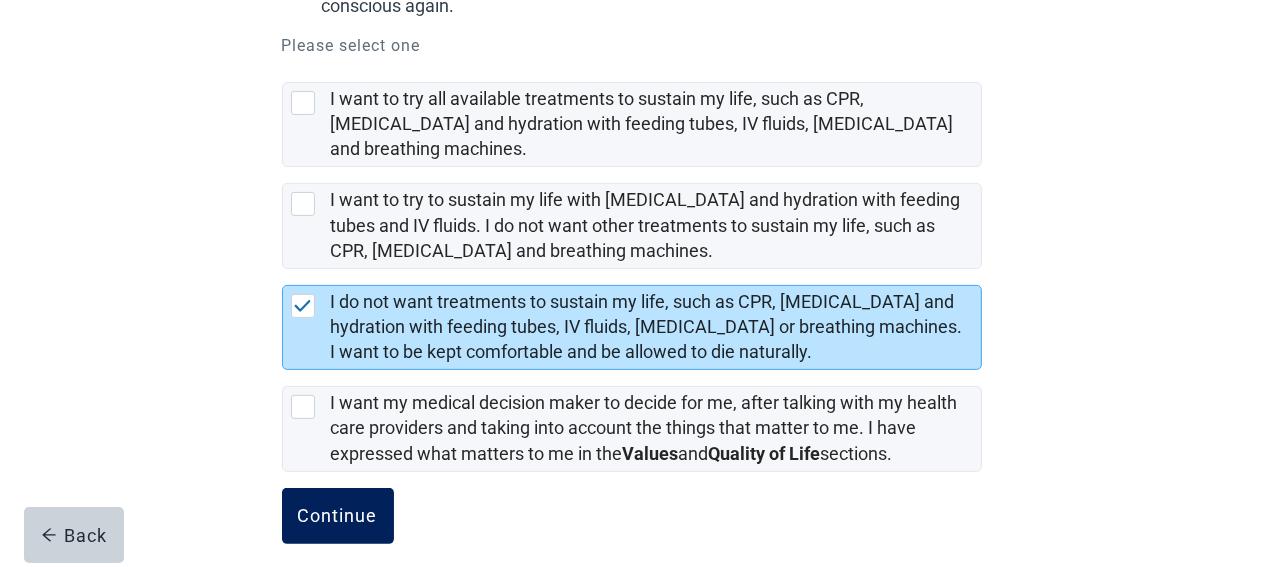 click on "Continue" at bounding box center (338, 516) 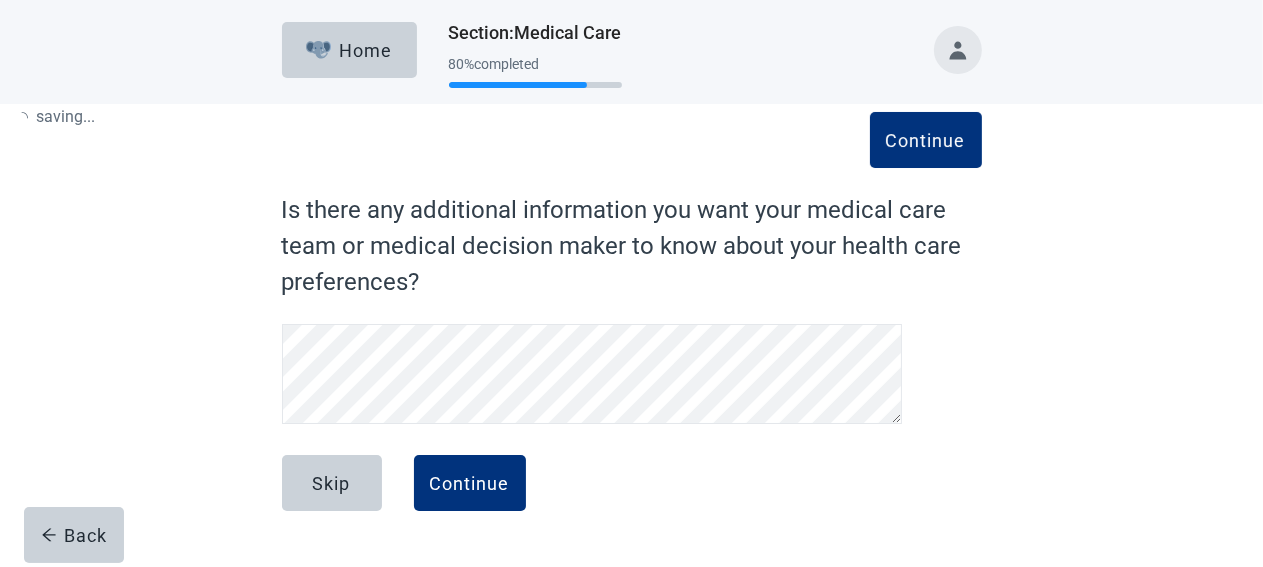 scroll, scrollTop: 0, scrollLeft: 0, axis: both 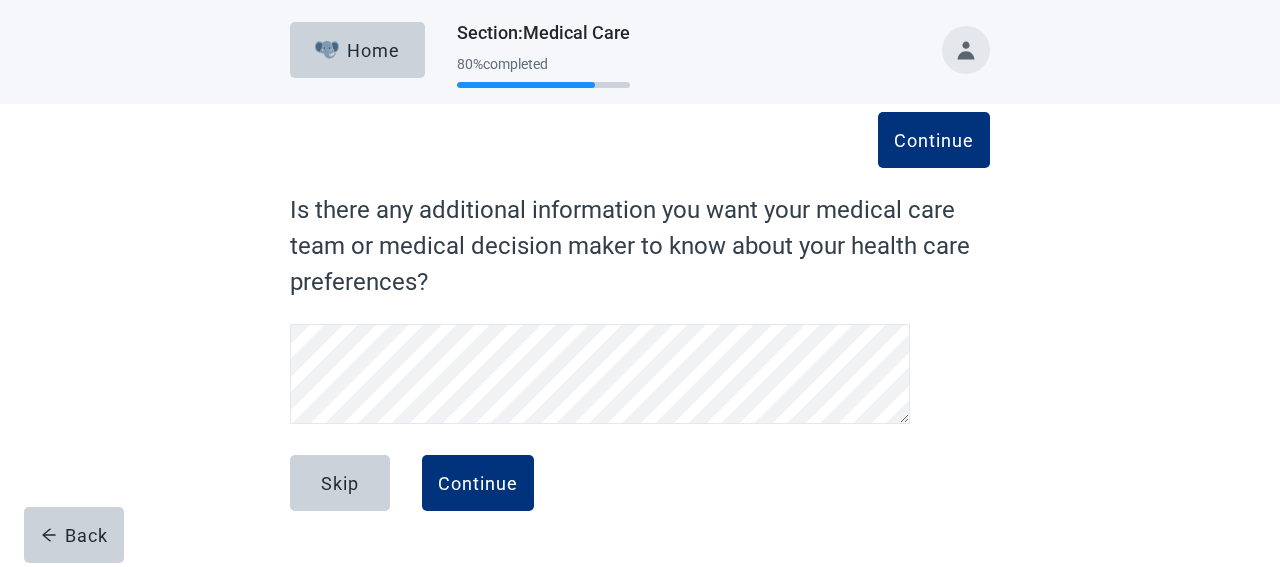 click on "Continue Is there any additional information you want your medical care team or medical decision maker to know about your health care preferences? Back Skip Continue" at bounding box center [640, 349] 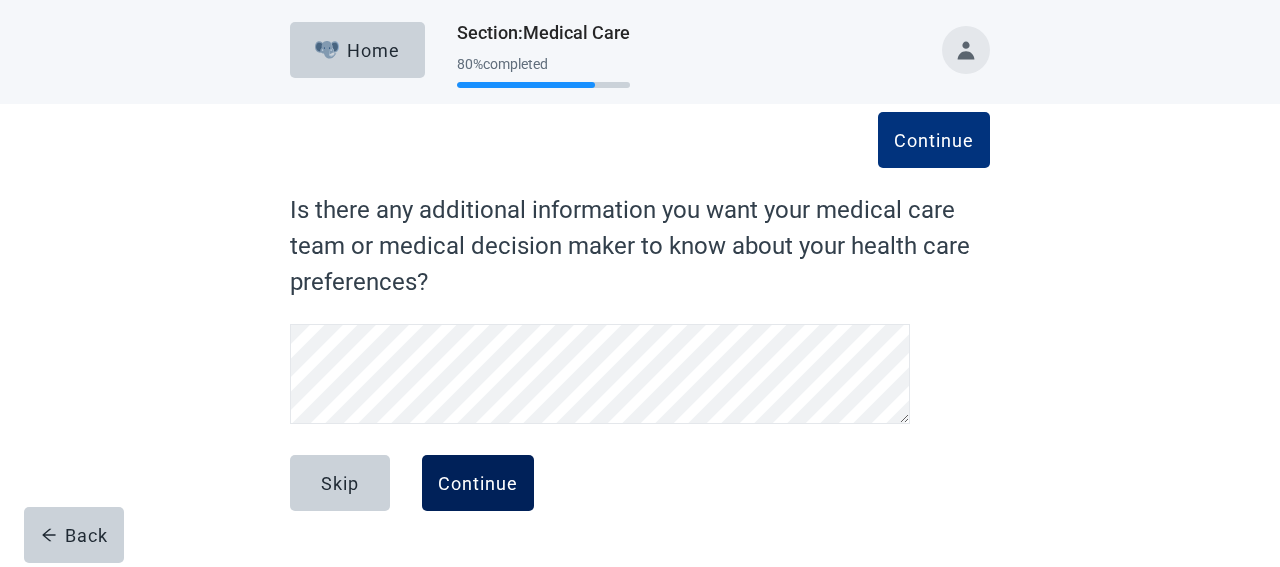 click on "Continue" at bounding box center (478, 483) 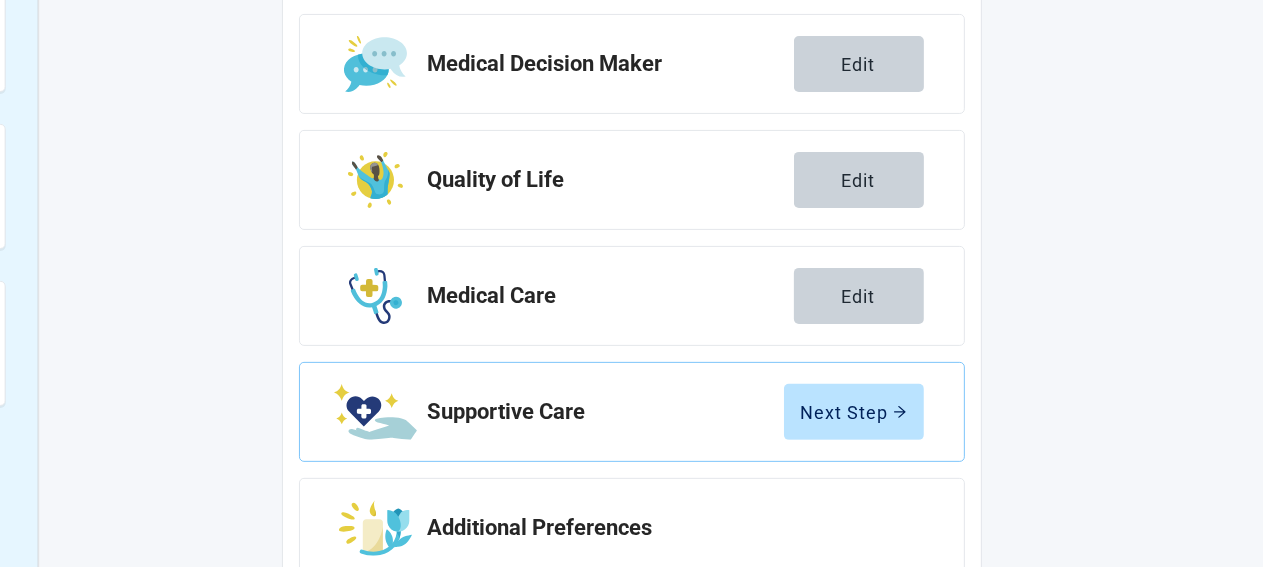 scroll, scrollTop: 495, scrollLeft: 0, axis: vertical 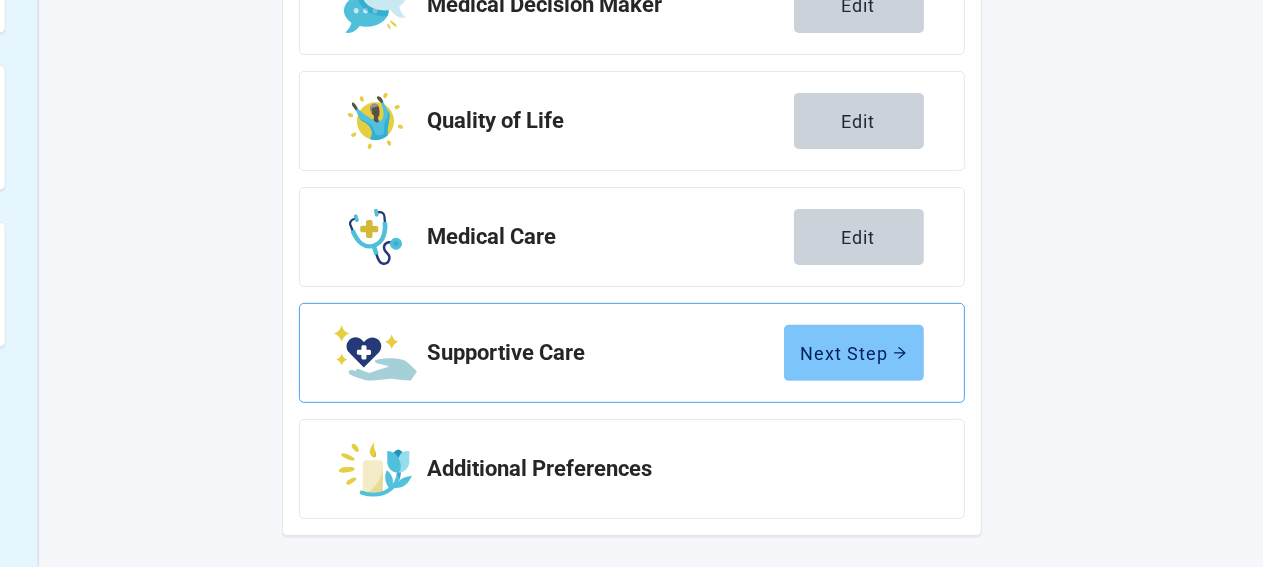 click on "Next Step" at bounding box center (854, 353) 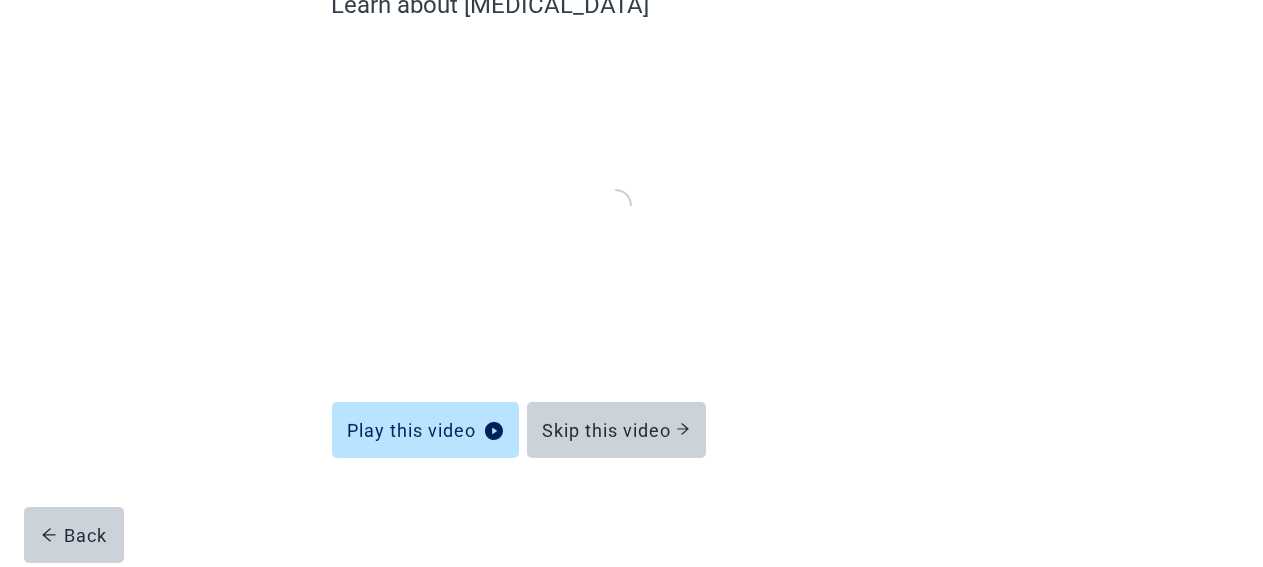 scroll, scrollTop: 204, scrollLeft: 0, axis: vertical 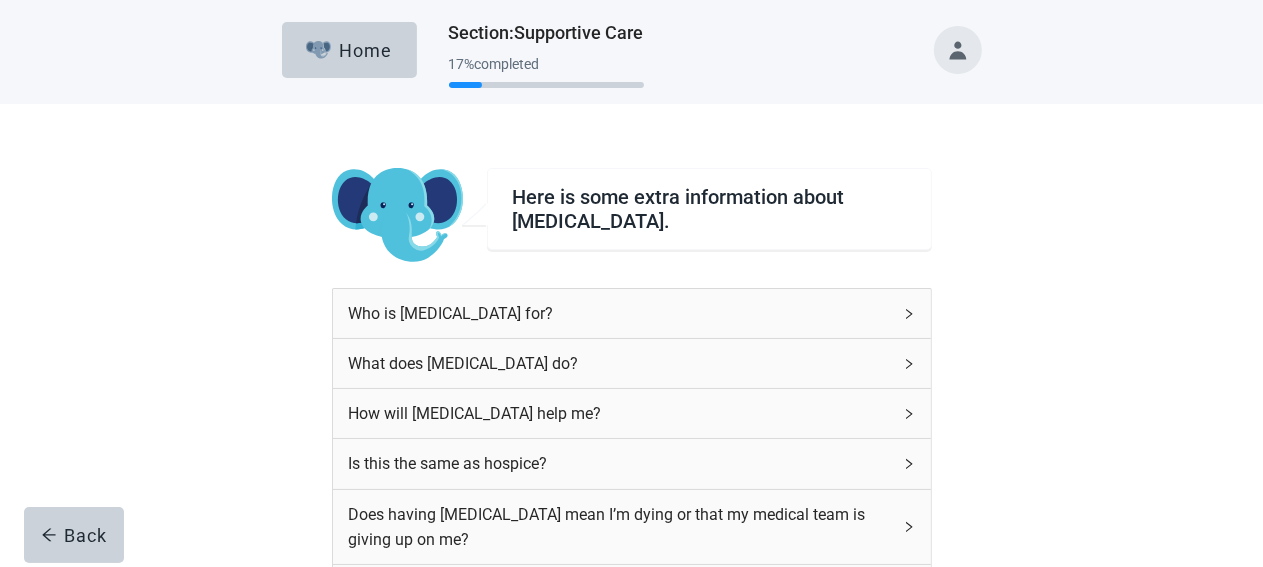 click on "Who is [MEDICAL_DATA] for?" at bounding box center (632, 313) 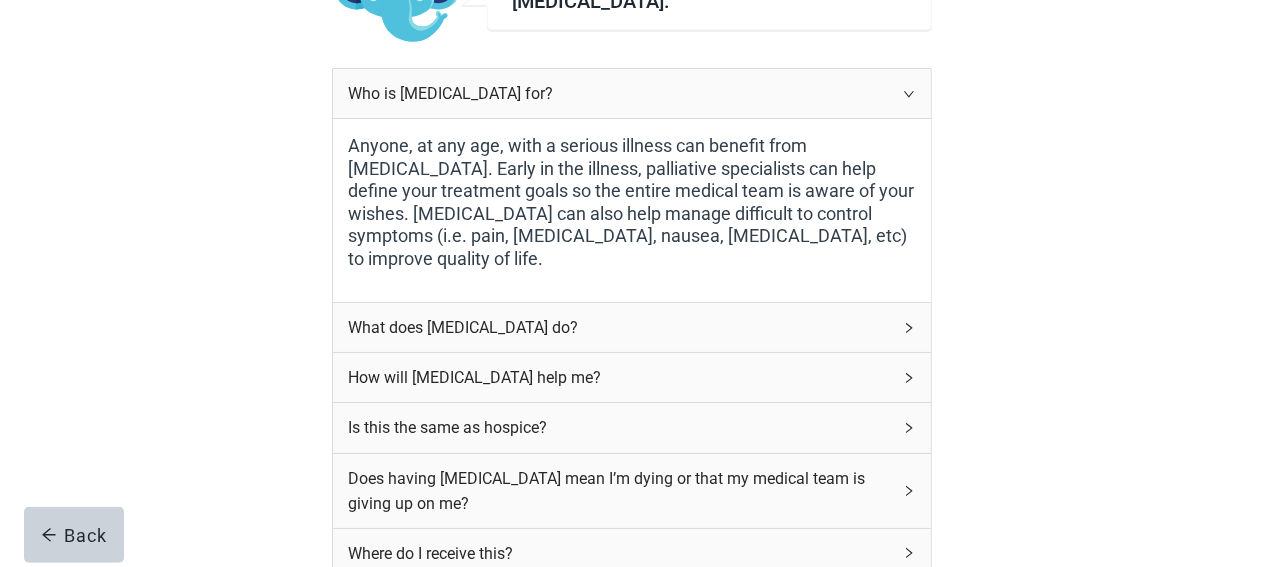 scroll, scrollTop: 316, scrollLeft: 0, axis: vertical 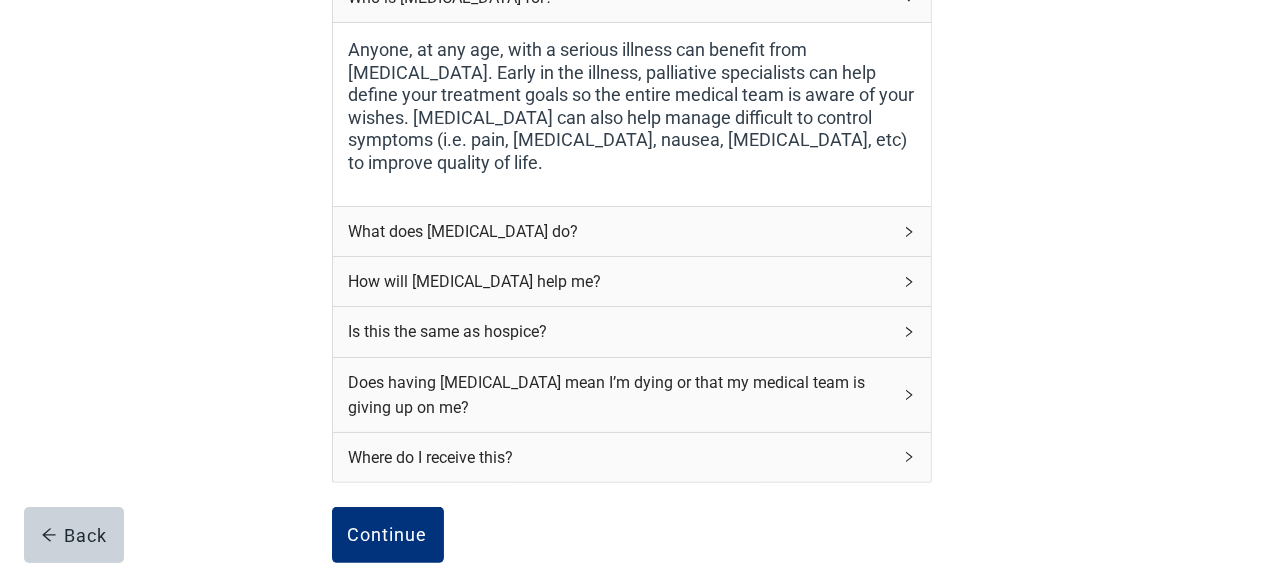 click 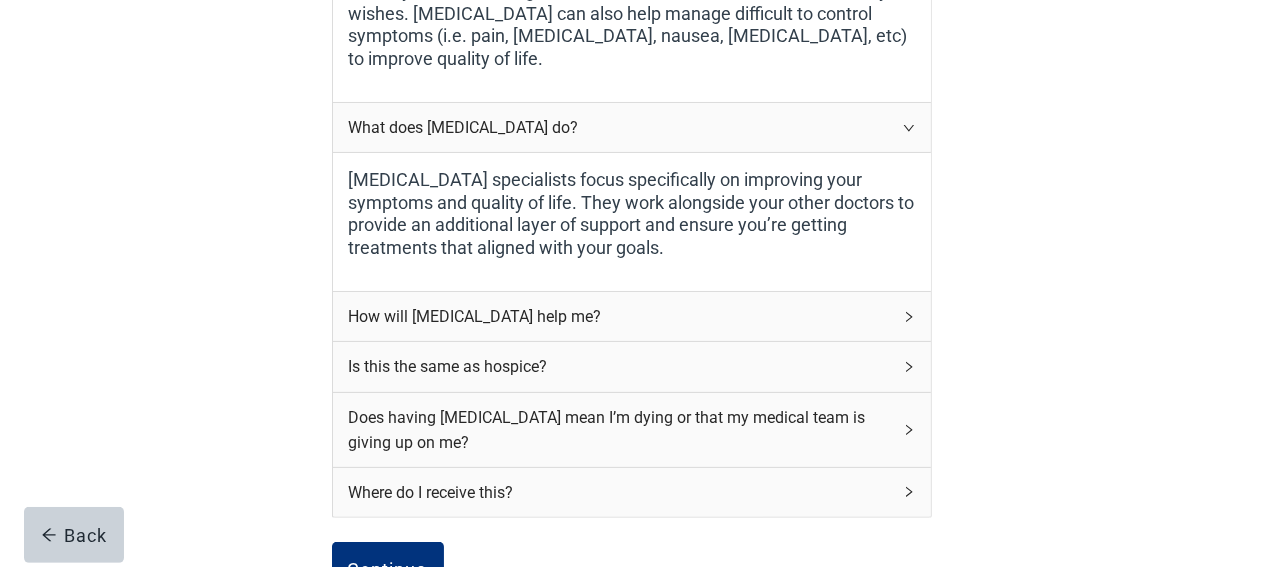 scroll, scrollTop: 422, scrollLeft: 0, axis: vertical 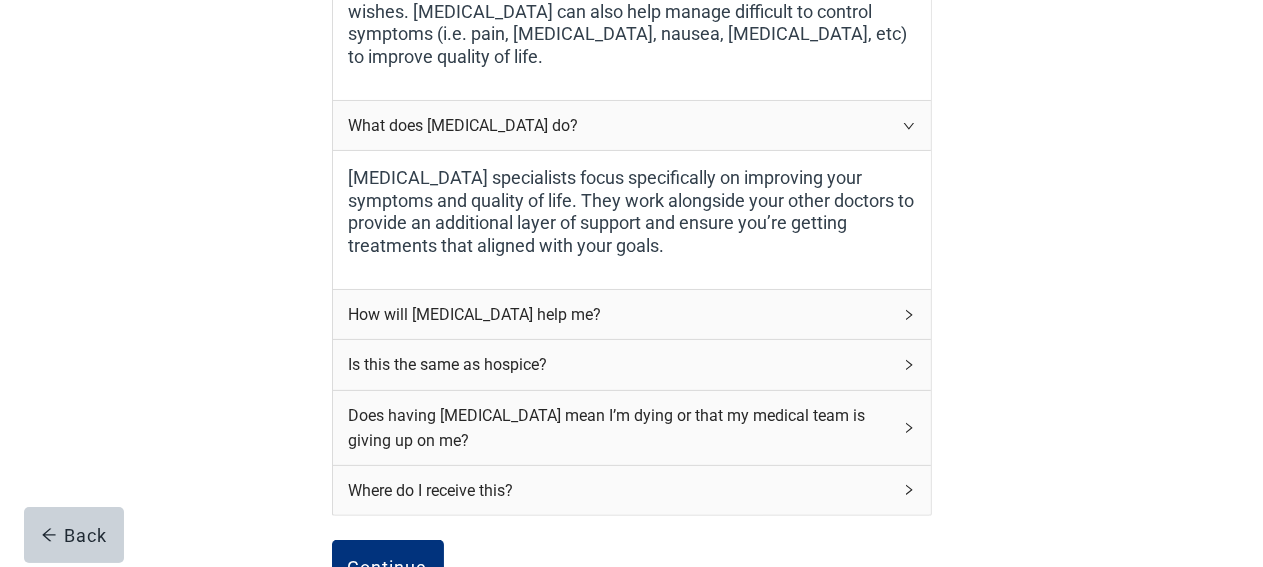 click 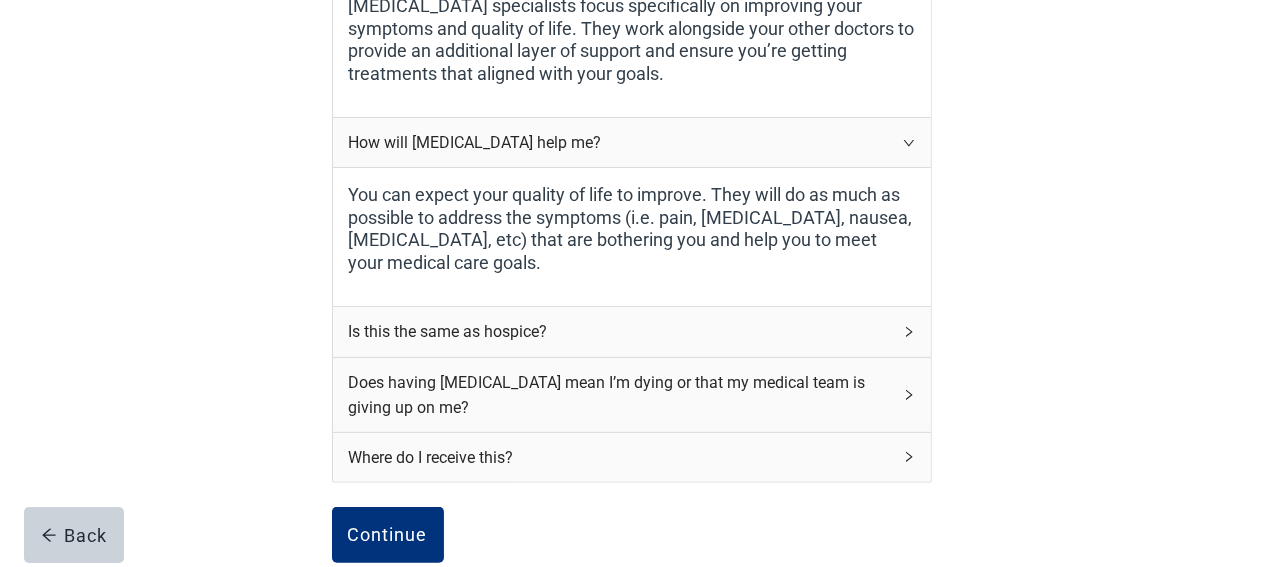 scroll, scrollTop: 633, scrollLeft: 0, axis: vertical 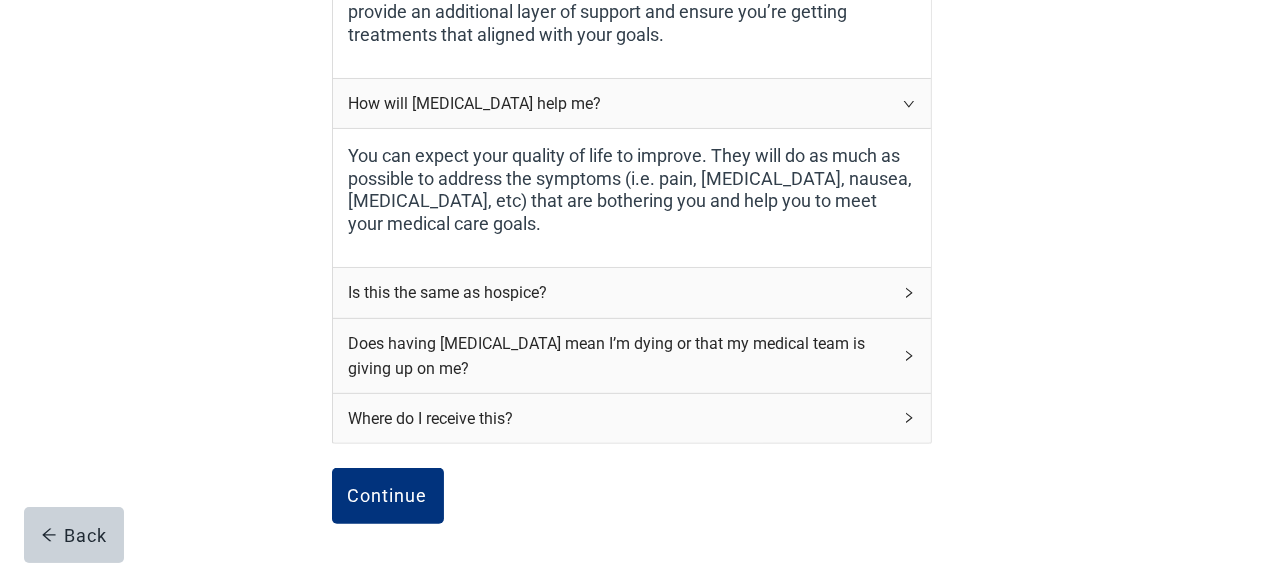 click on "Is this the same as hospice?" at bounding box center [632, 292] 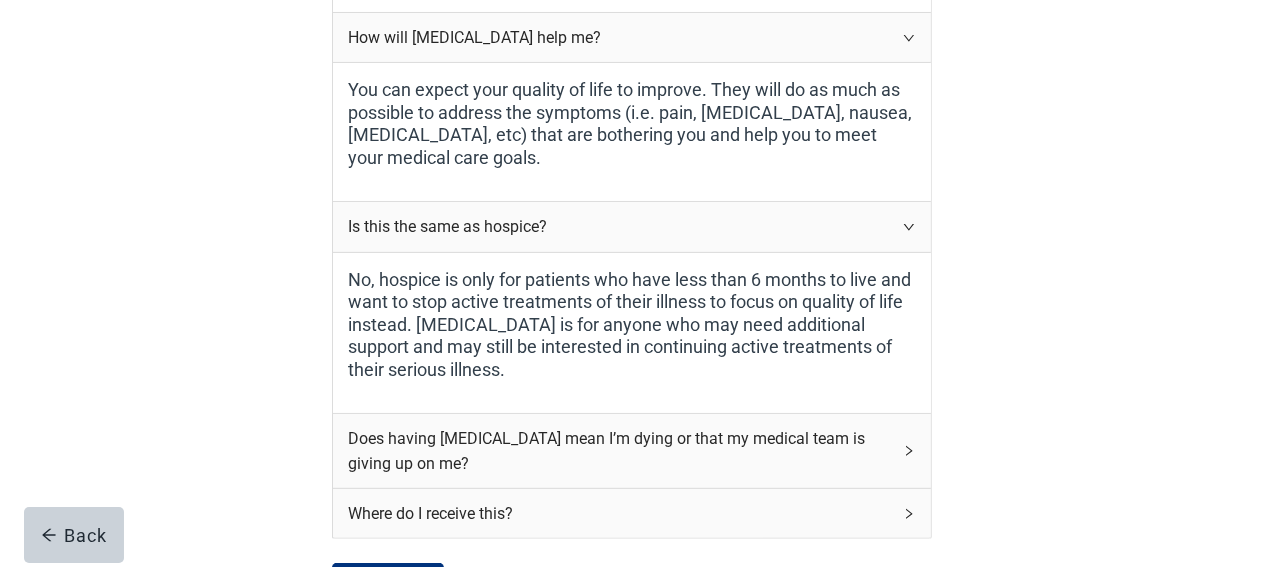 scroll, scrollTop: 739, scrollLeft: 0, axis: vertical 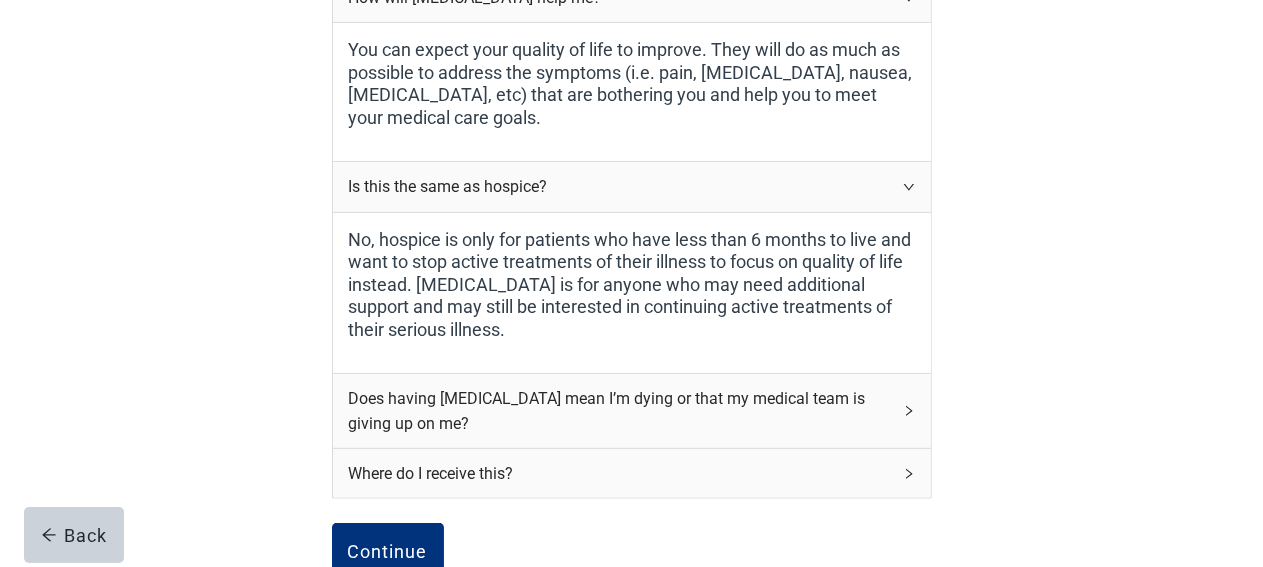 click 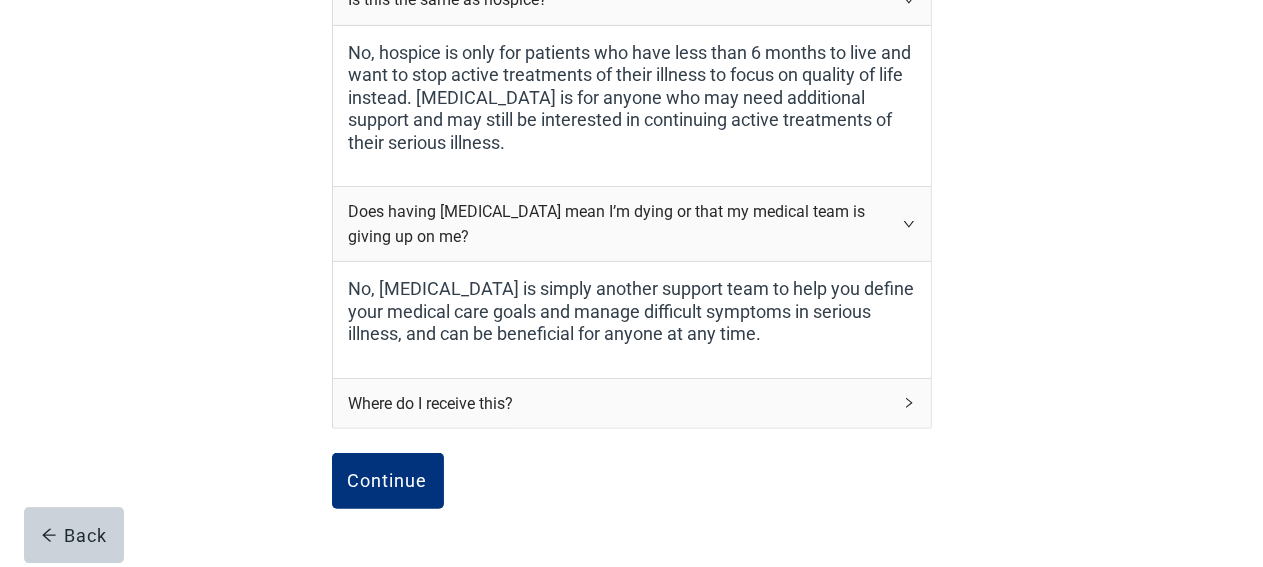 scroll, scrollTop: 950, scrollLeft: 0, axis: vertical 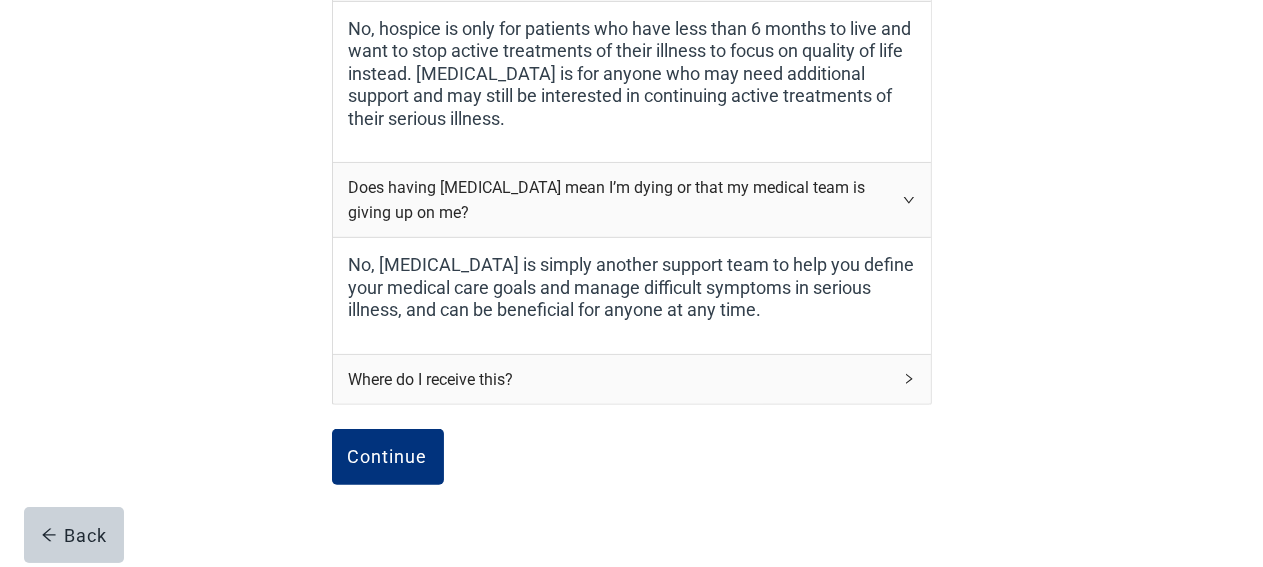 click 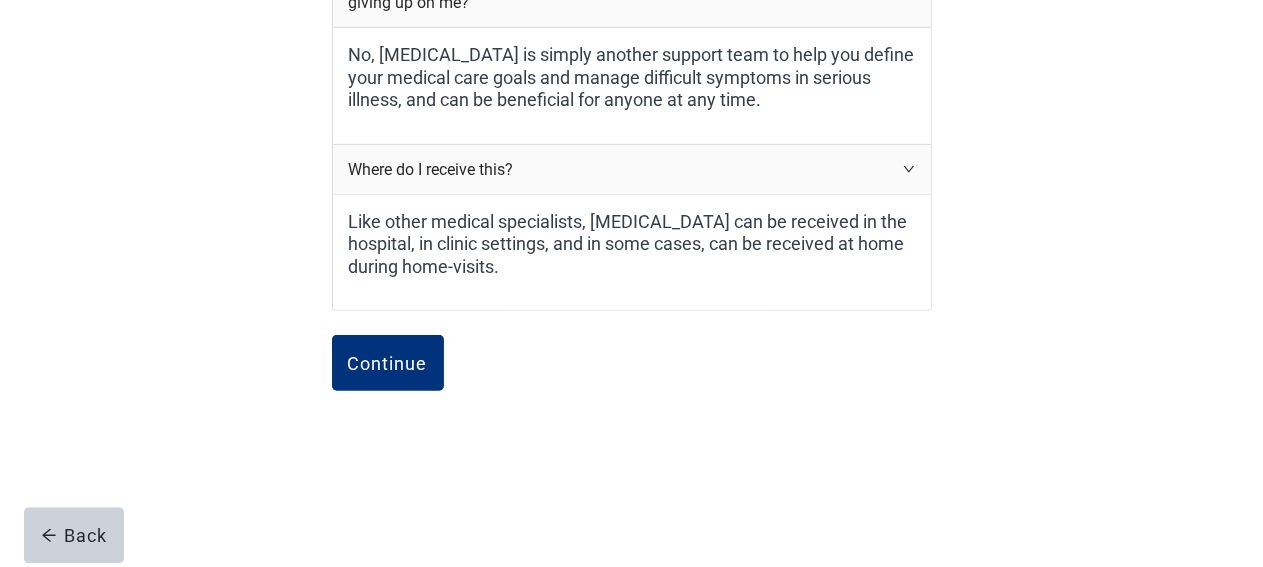 scroll, scrollTop: 1165, scrollLeft: 0, axis: vertical 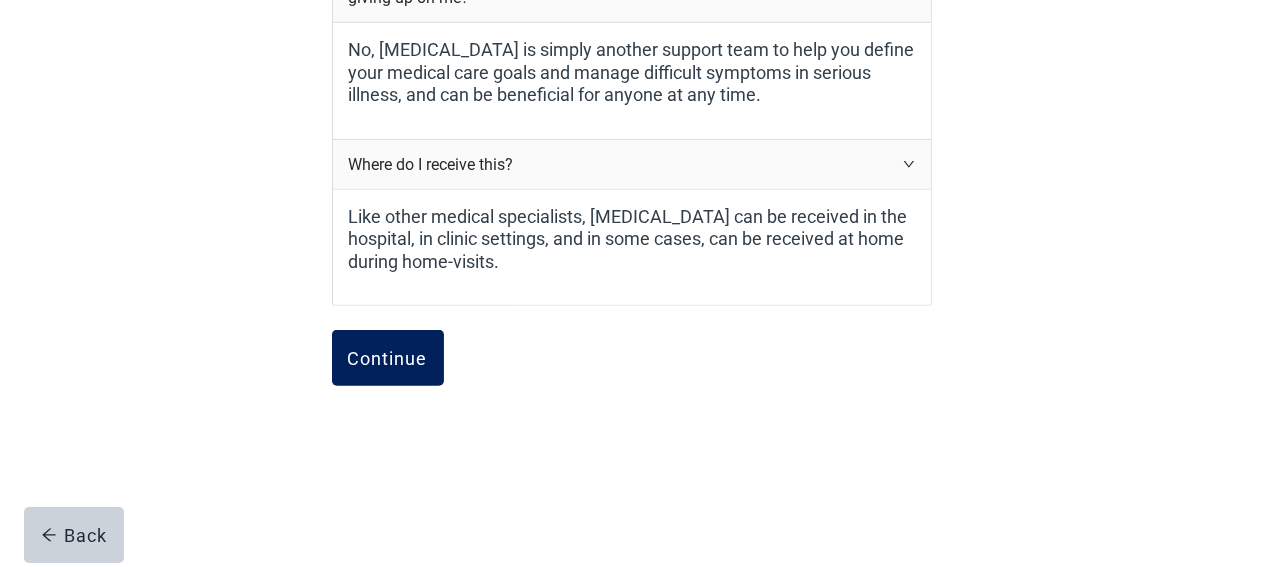 click on "Continue" at bounding box center [388, 358] 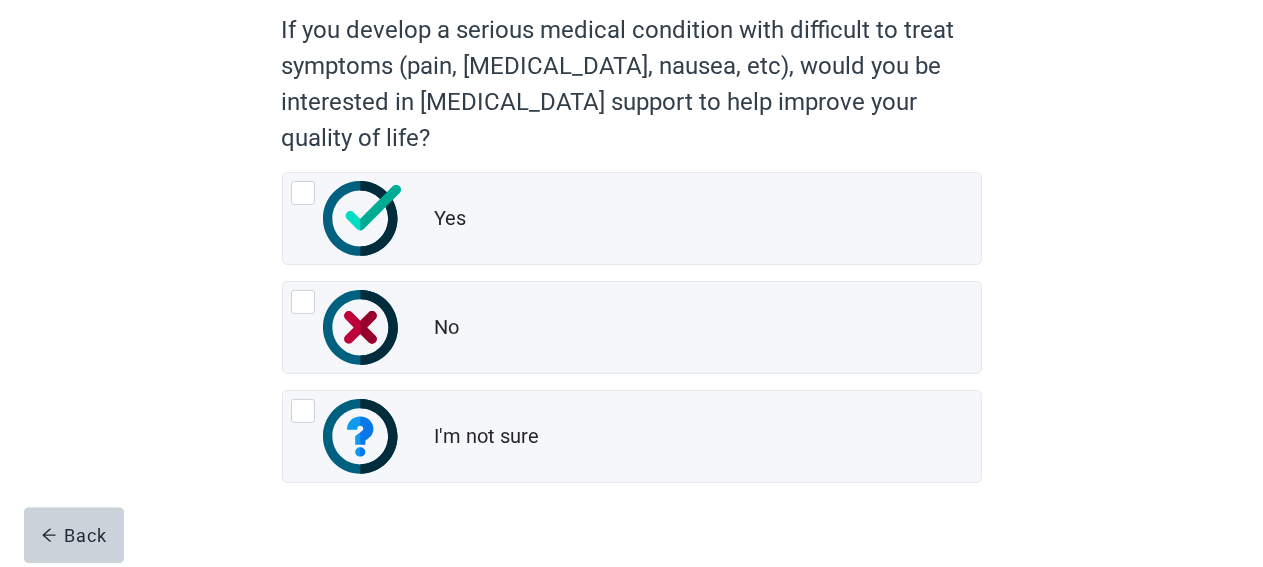scroll, scrollTop: 211, scrollLeft: 0, axis: vertical 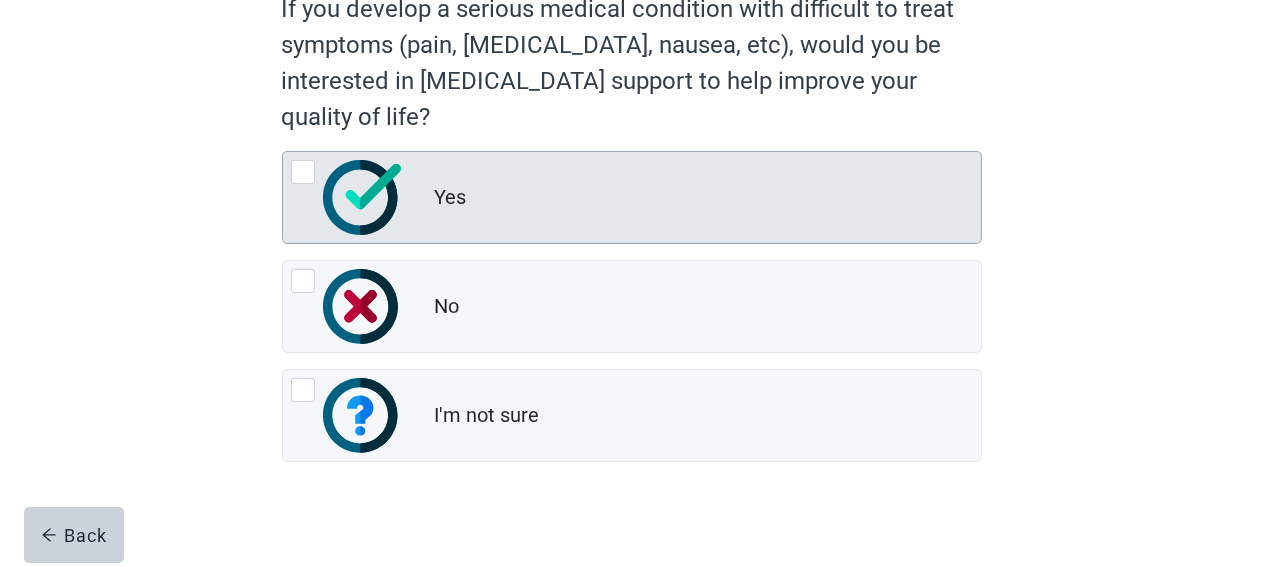 click at bounding box center [303, 172] 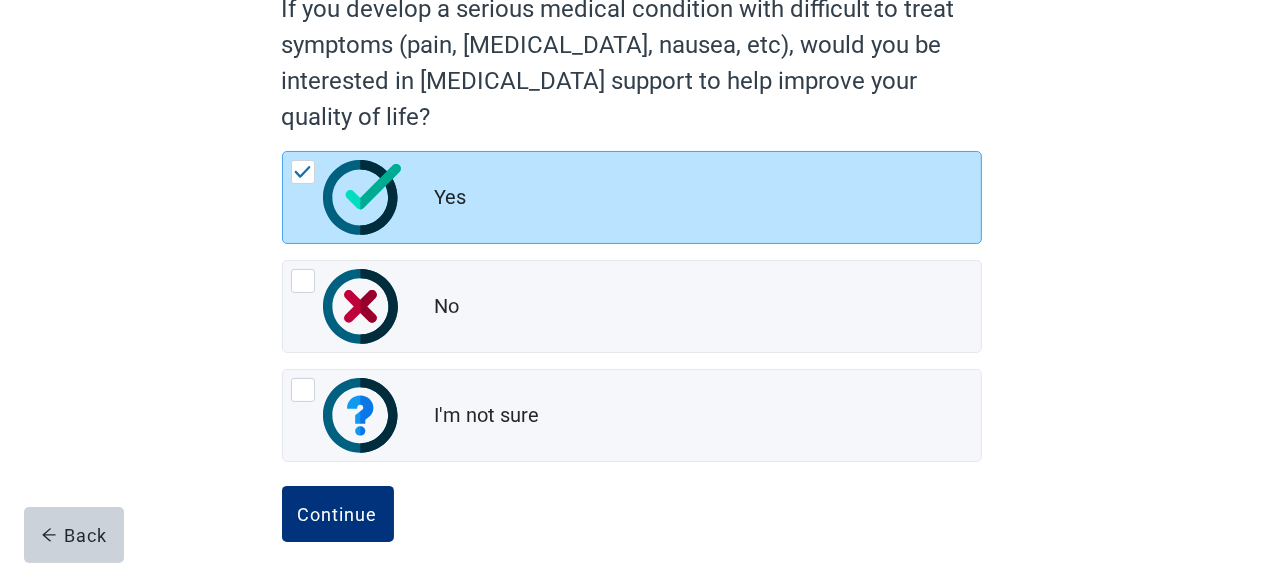 scroll, scrollTop: 228, scrollLeft: 0, axis: vertical 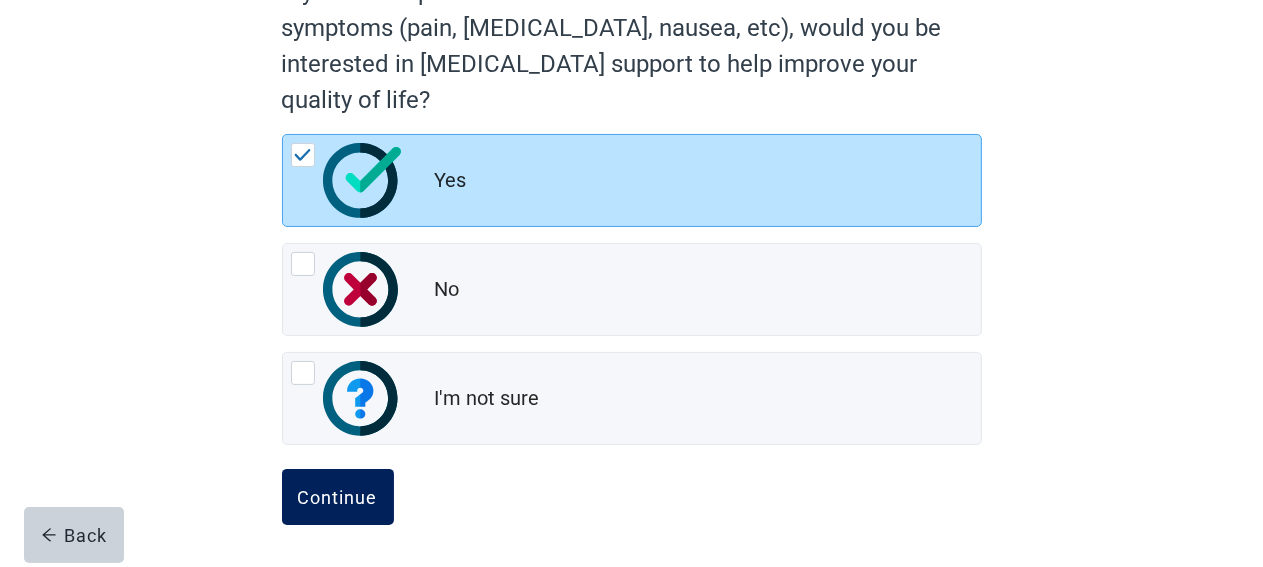 click on "Continue" at bounding box center (338, 497) 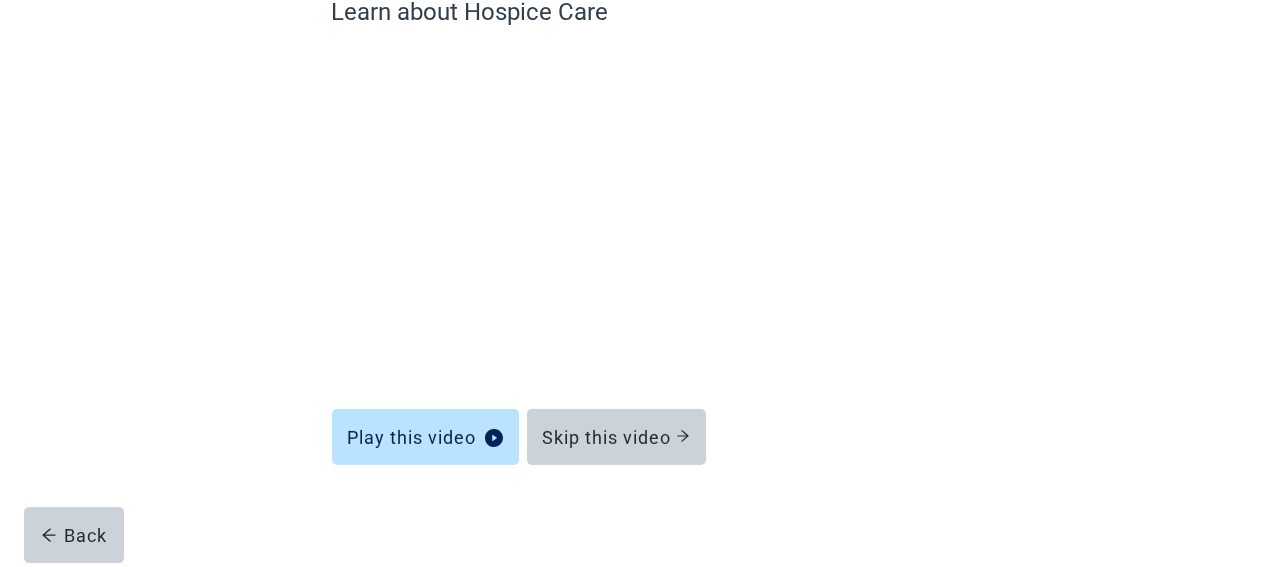 scroll, scrollTop: 98, scrollLeft: 0, axis: vertical 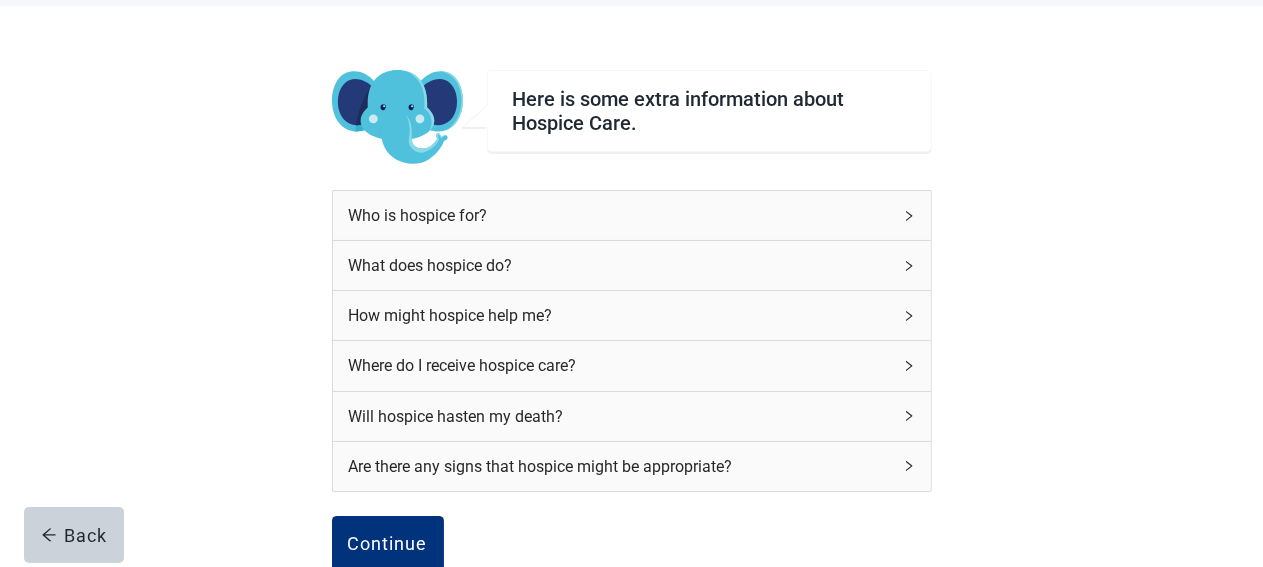 click 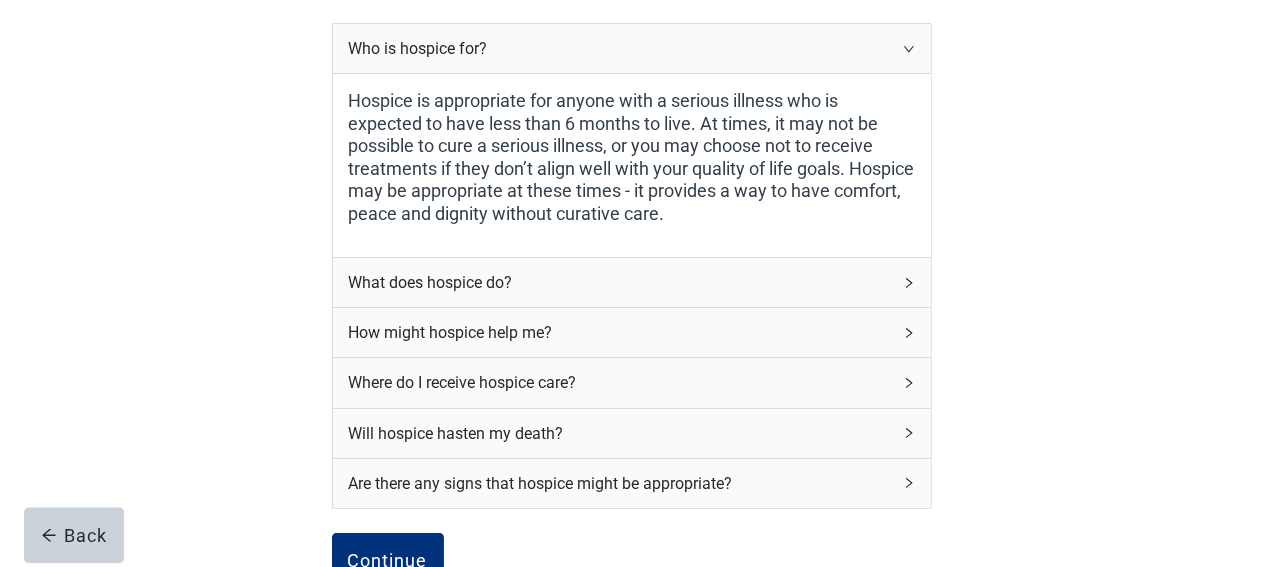 scroll, scrollTop: 309, scrollLeft: 0, axis: vertical 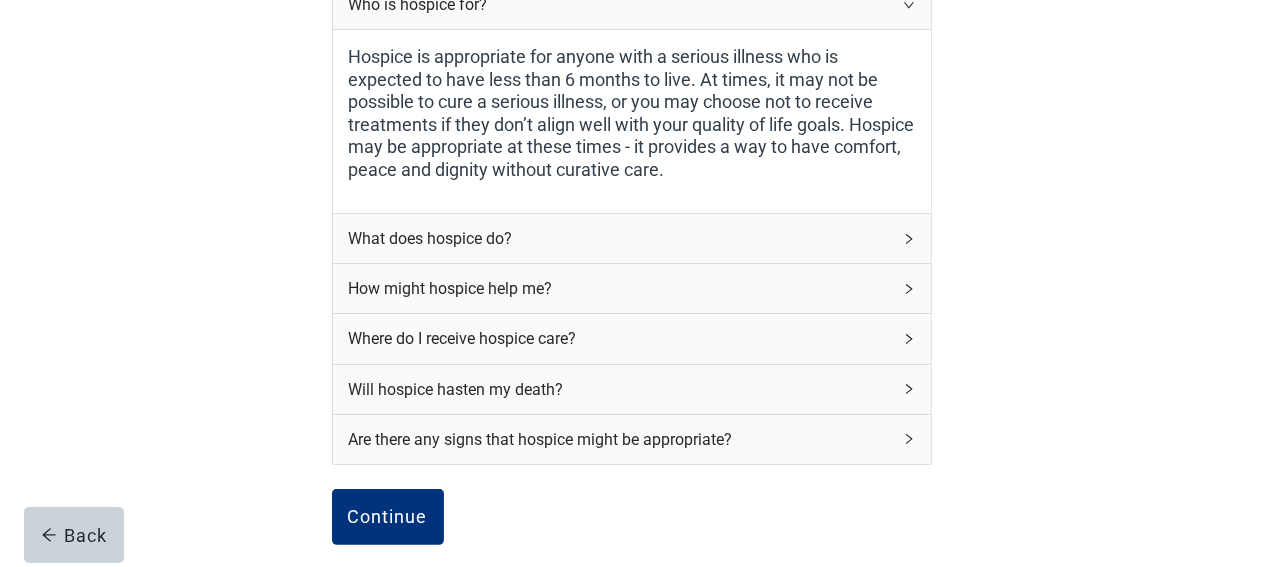 click on "What does hospice do?" at bounding box center [632, 238] 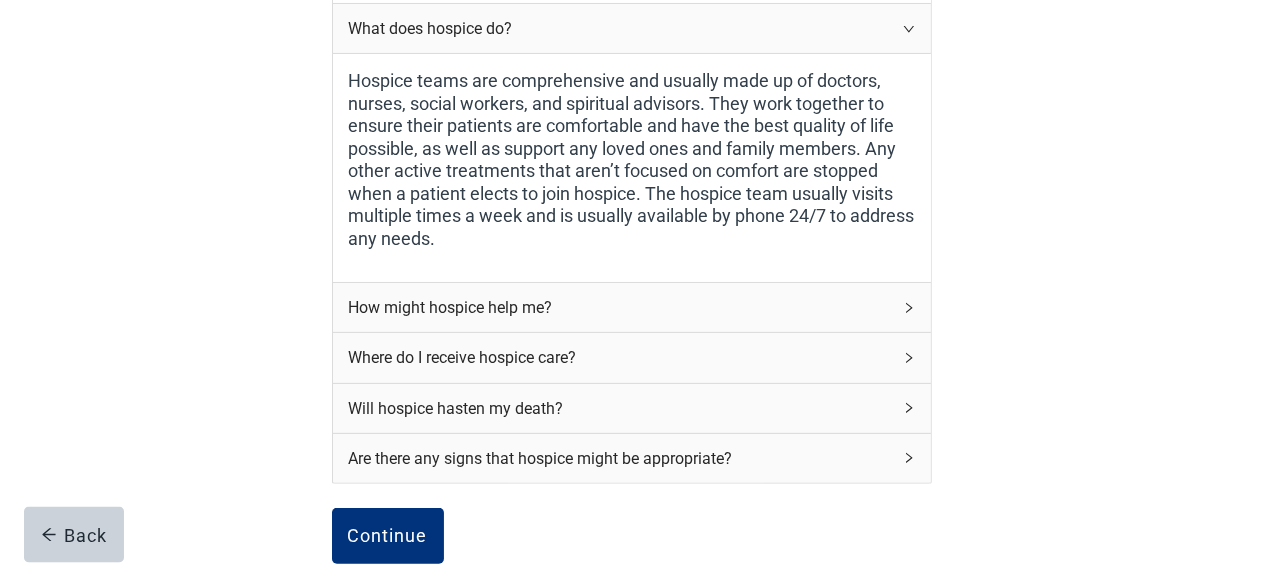 scroll, scrollTop: 520, scrollLeft: 0, axis: vertical 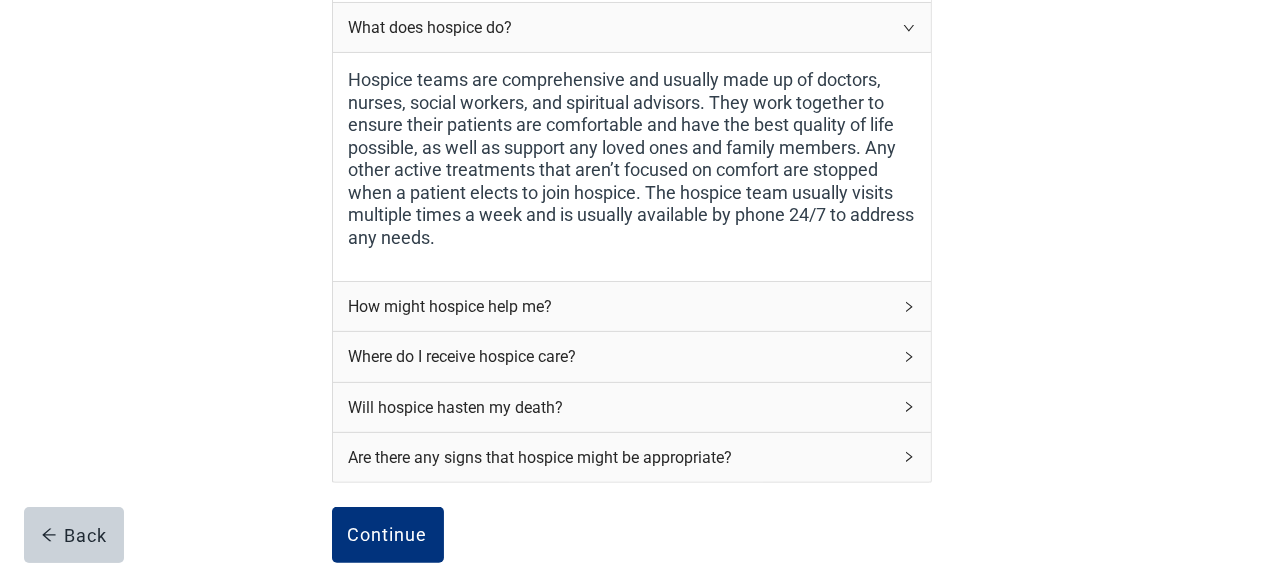 click on "How might hospice help me?" at bounding box center [632, 306] 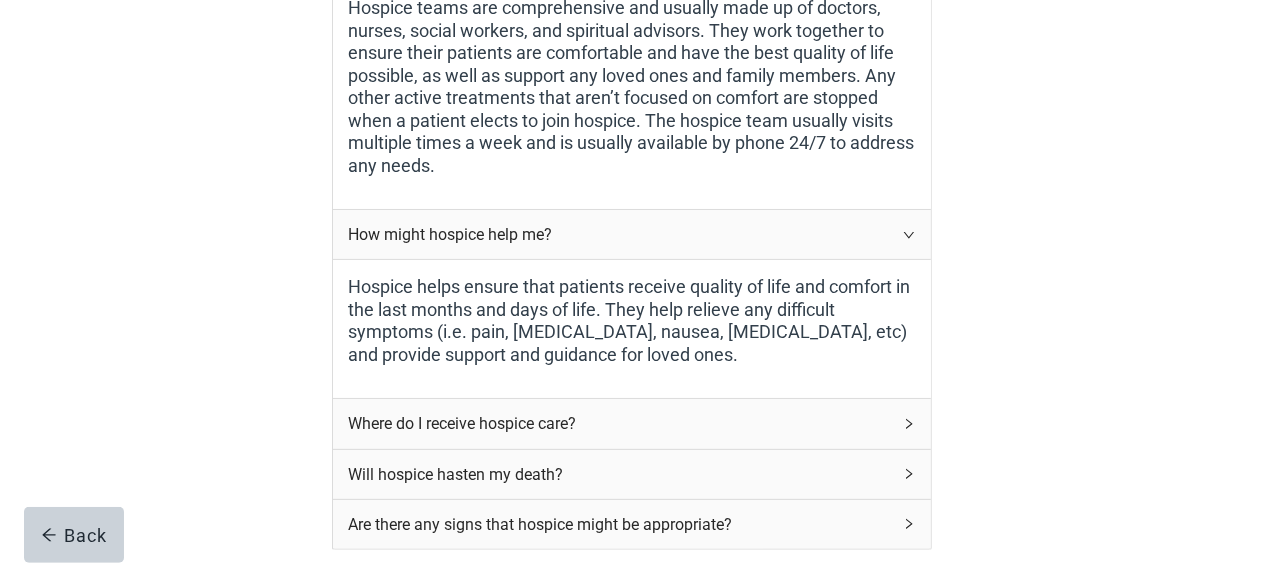 scroll, scrollTop: 626, scrollLeft: 0, axis: vertical 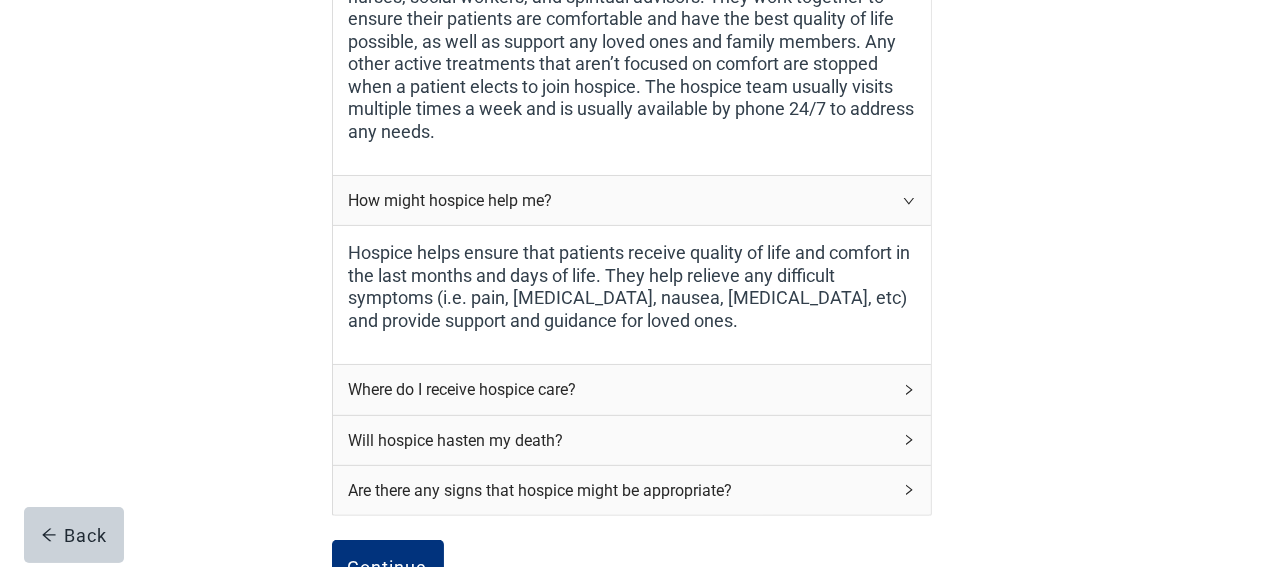 click on "Where do I receive hospice care?" at bounding box center [632, 389] 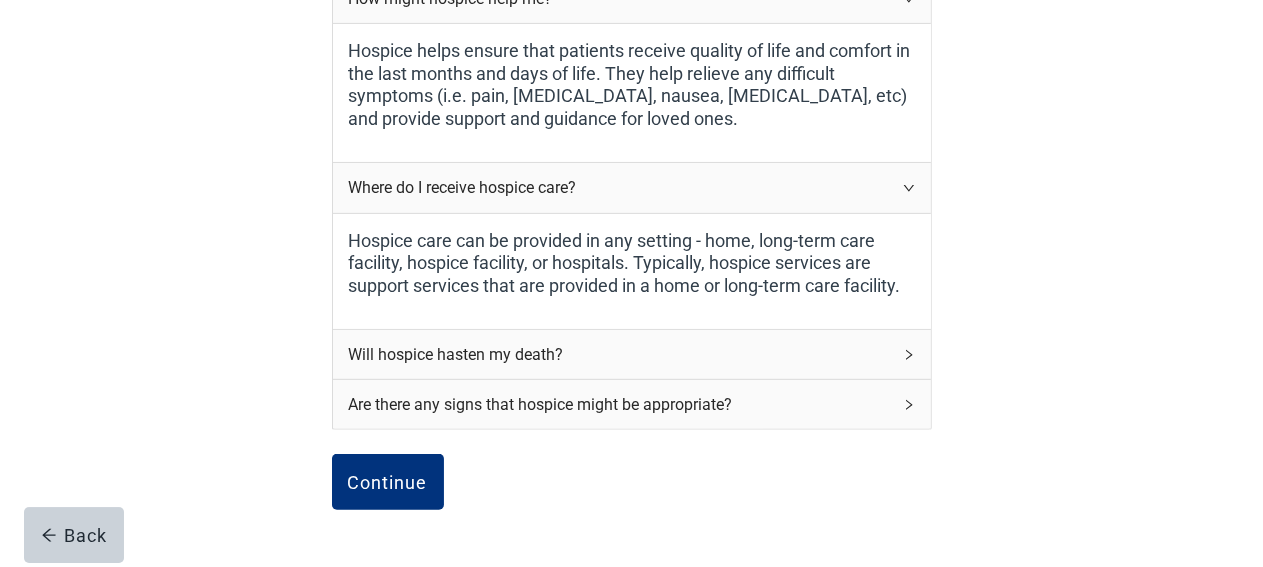 scroll, scrollTop: 943, scrollLeft: 0, axis: vertical 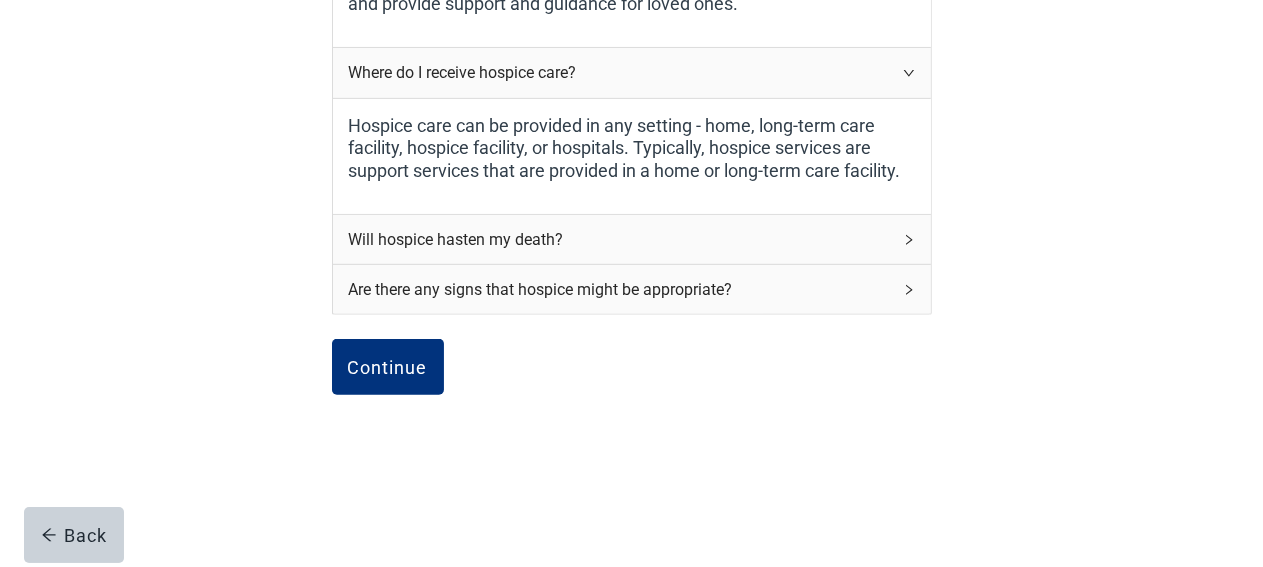 click 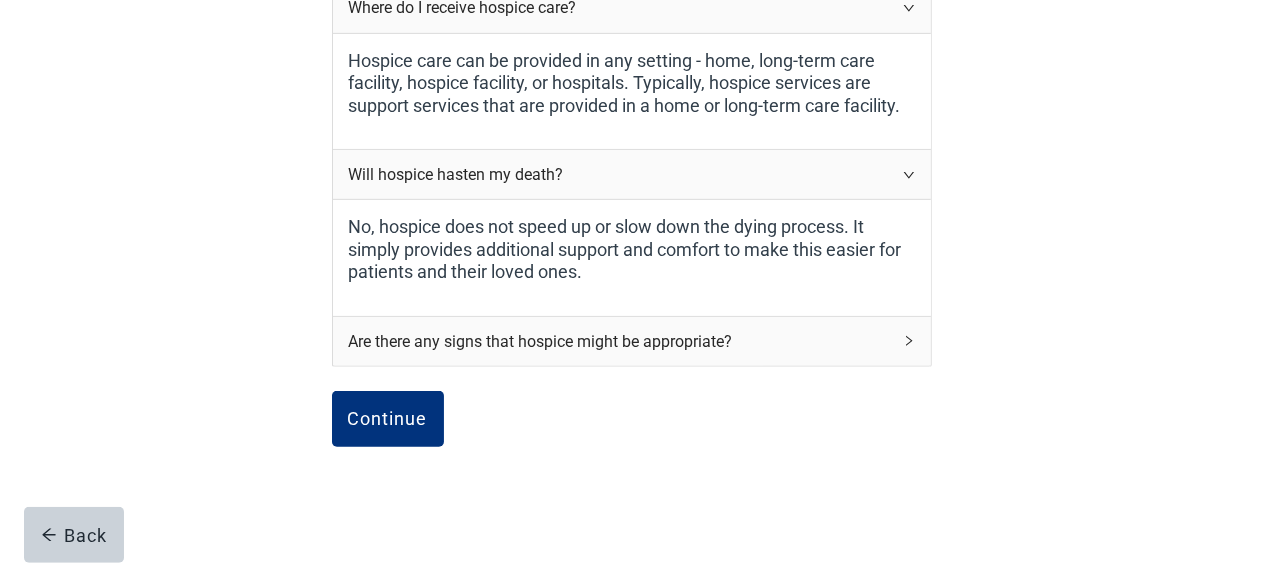 scroll, scrollTop: 1048, scrollLeft: 0, axis: vertical 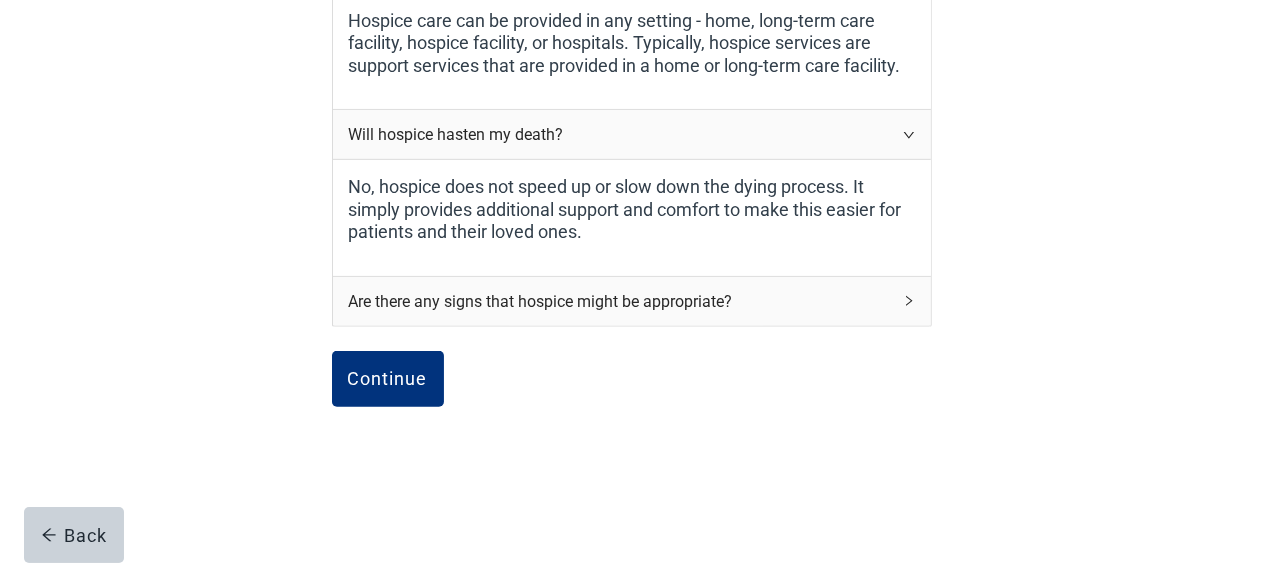 click on "Are there any signs that hospice might be appropriate?" at bounding box center (632, 301) 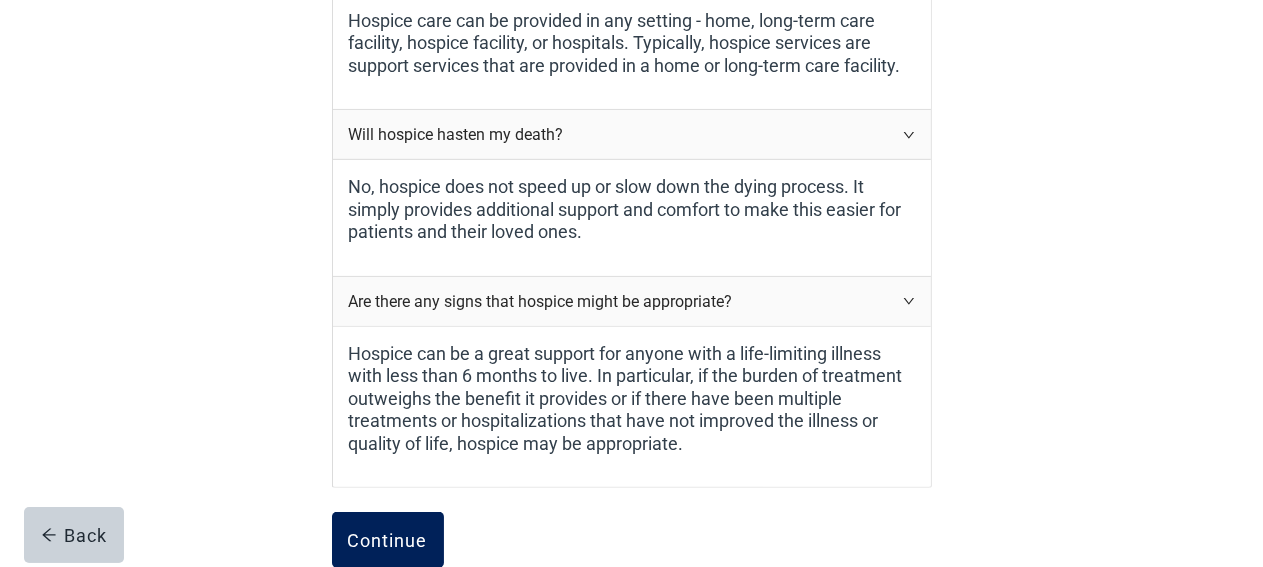 click on "Continue" at bounding box center [388, 540] 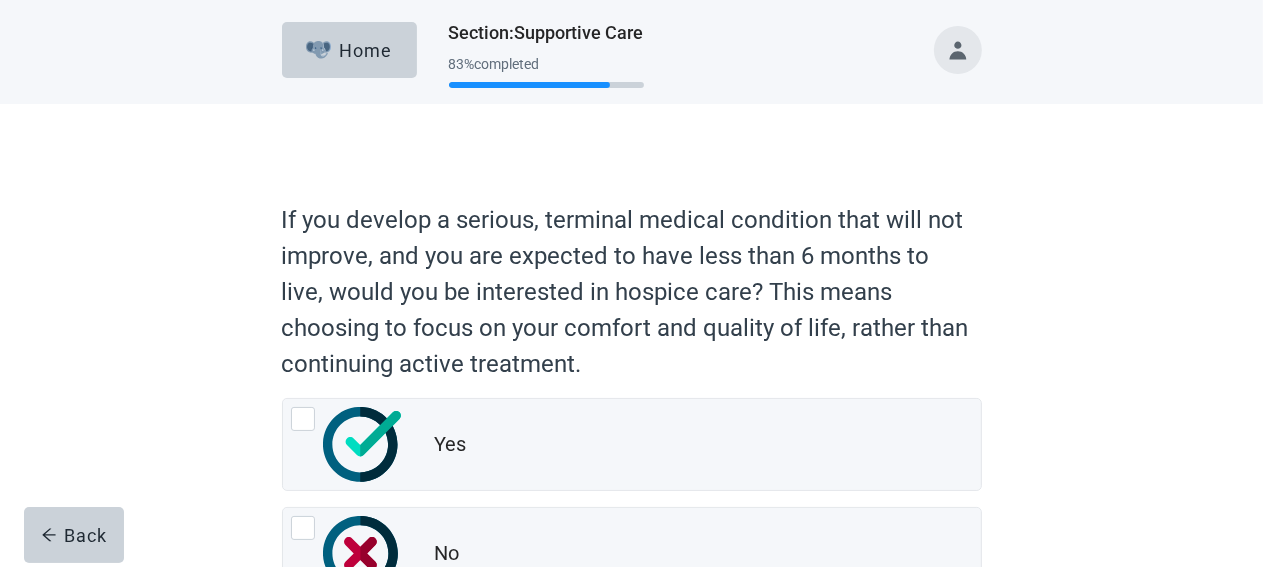 scroll, scrollTop: 105, scrollLeft: 0, axis: vertical 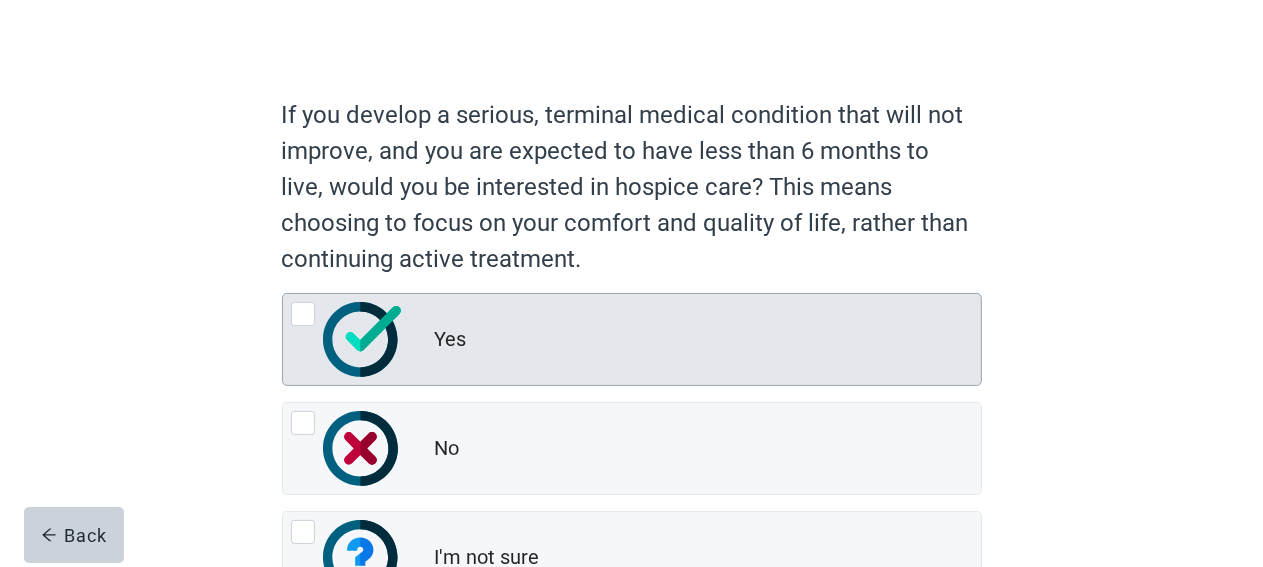 click at bounding box center (303, 314) 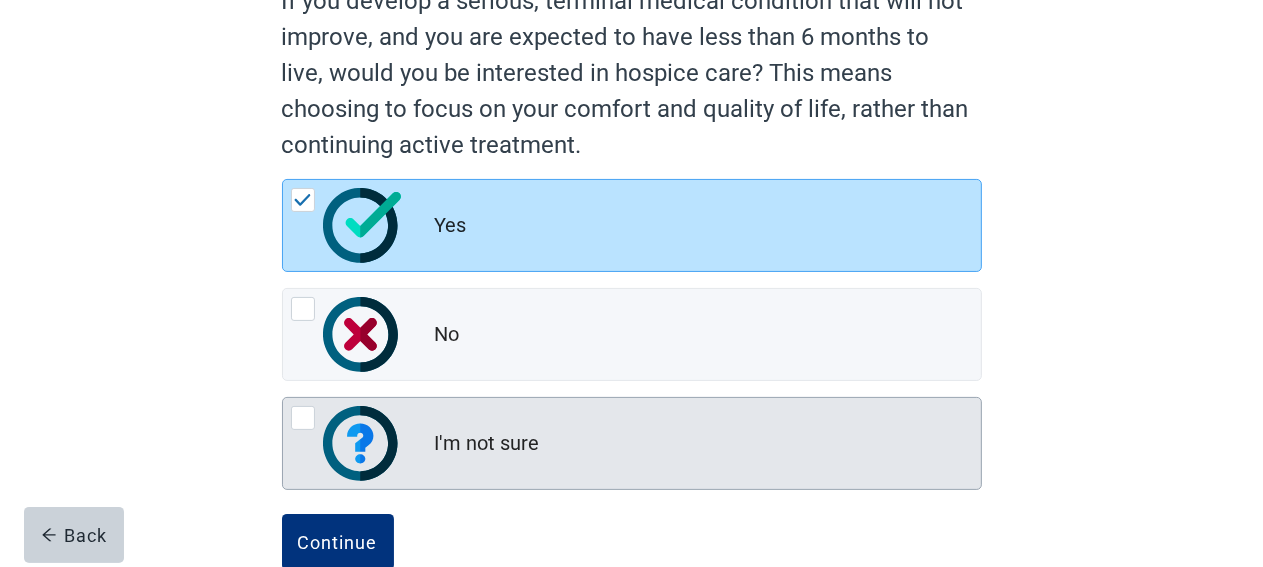 scroll, scrollTop: 264, scrollLeft: 0, axis: vertical 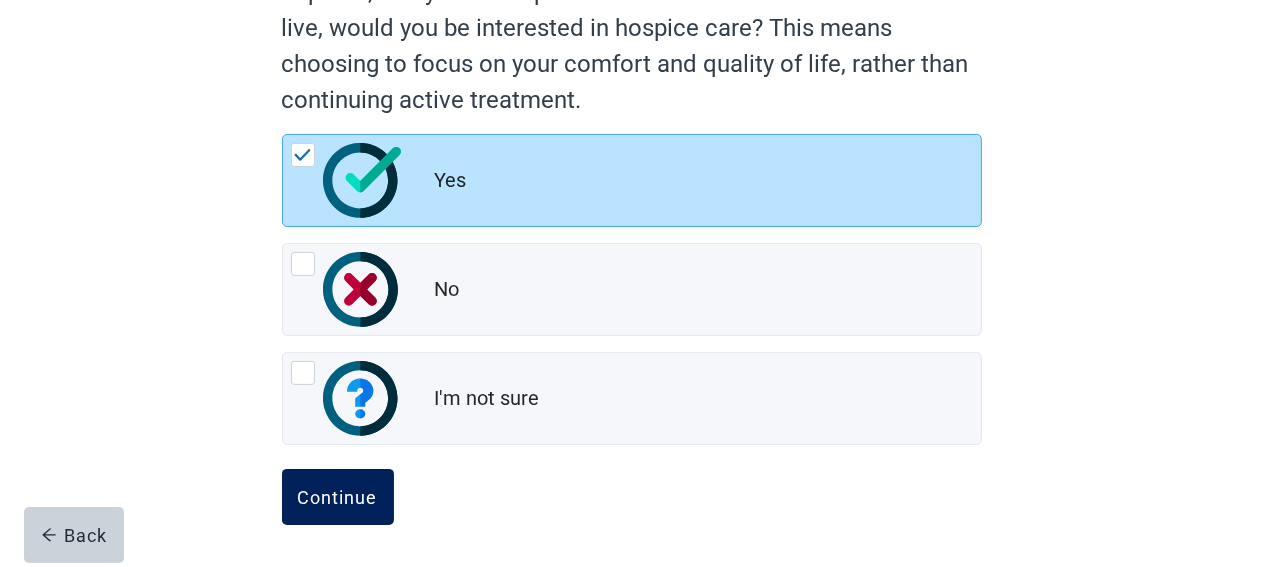 click on "Continue" at bounding box center [338, 497] 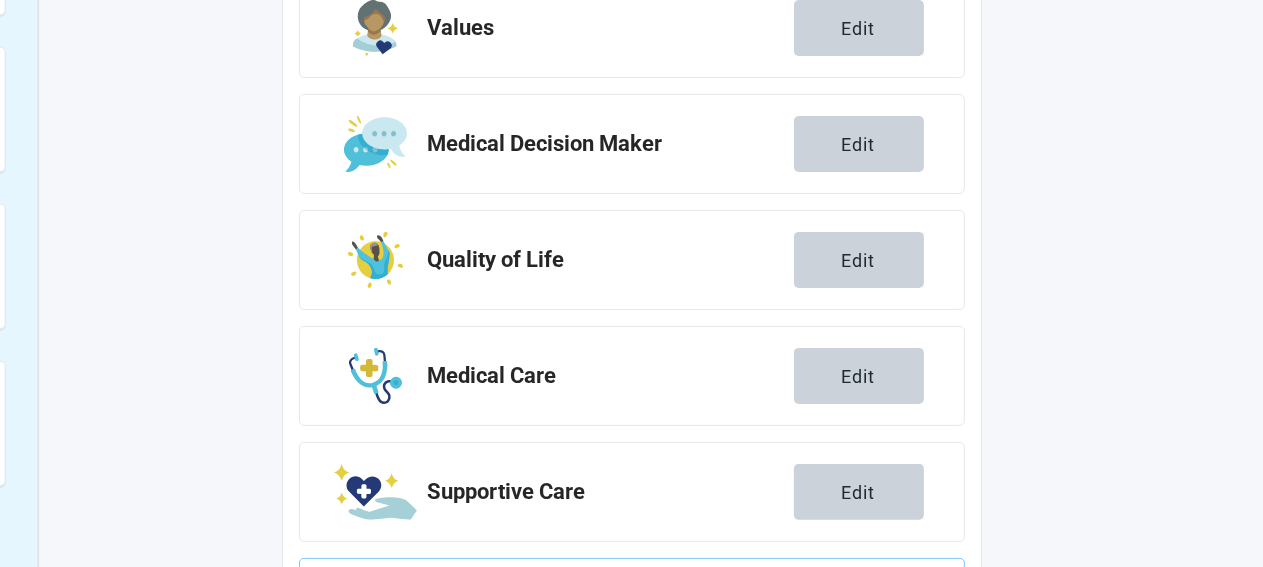 scroll, scrollTop: 495, scrollLeft: 0, axis: vertical 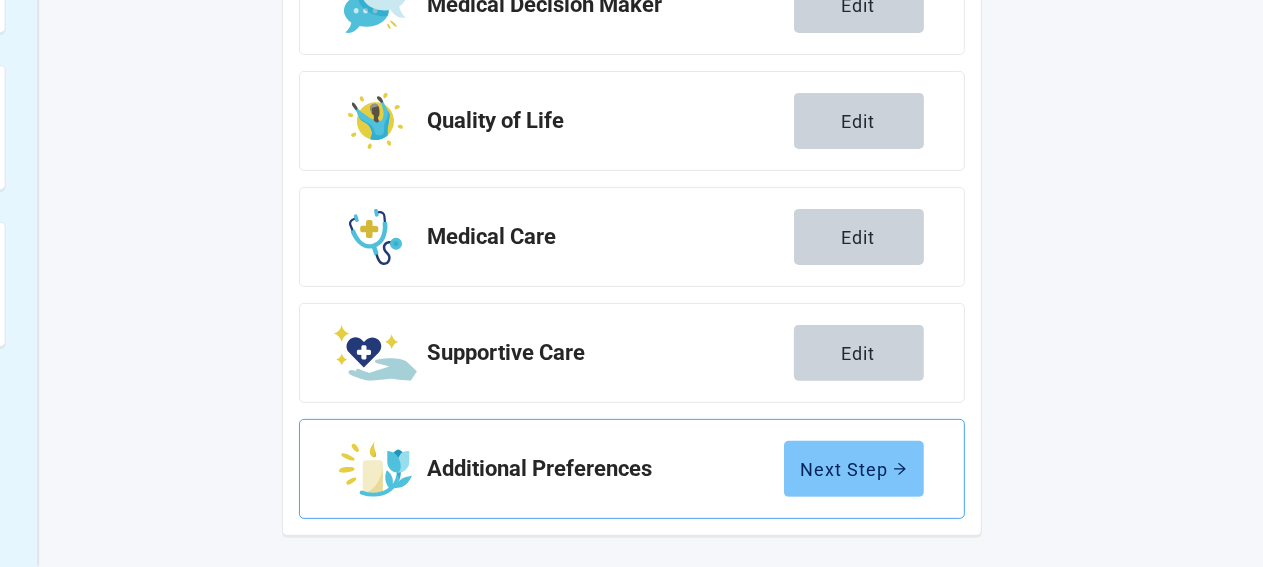 click on "Next Step" at bounding box center [854, 469] 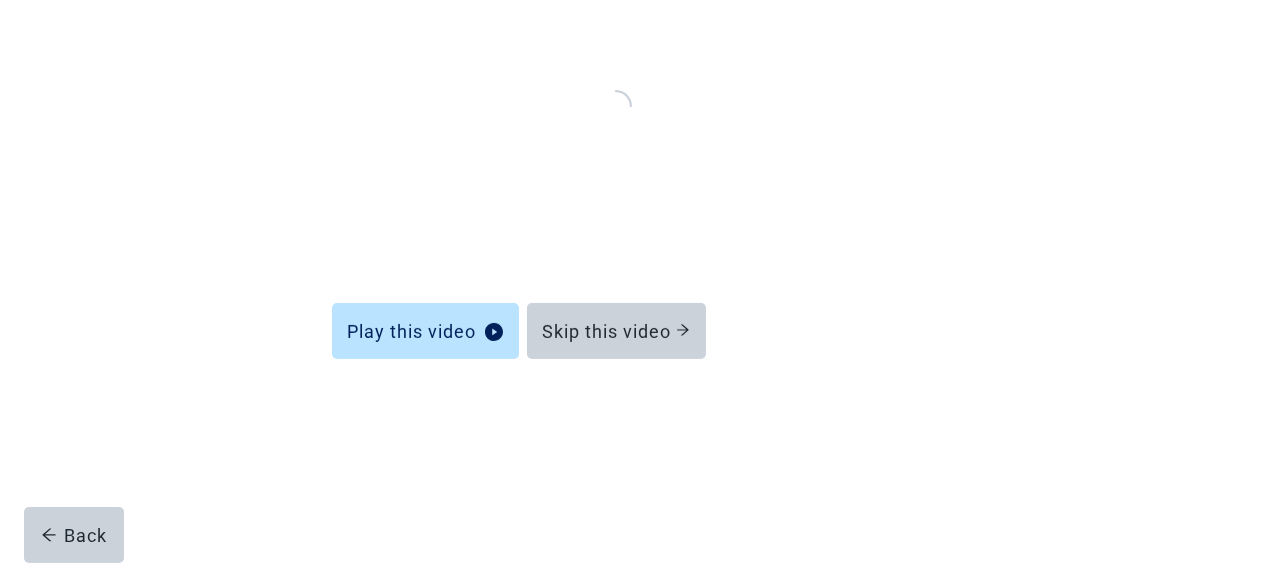 scroll, scrollTop: 204, scrollLeft: 0, axis: vertical 